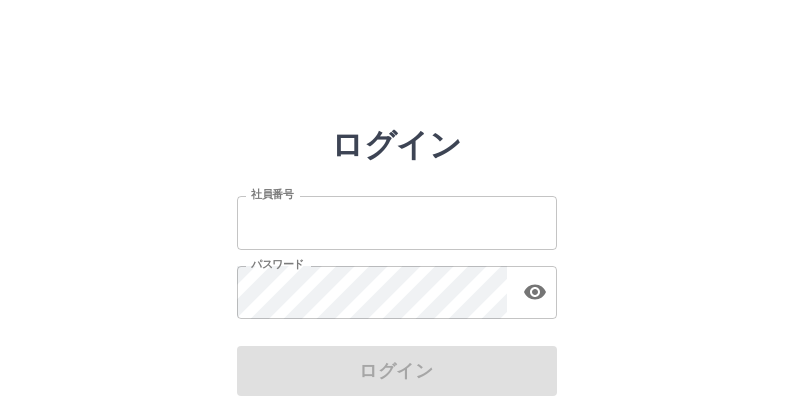 scroll, scrollTop: 0, scrollLeft: 0, axis: both 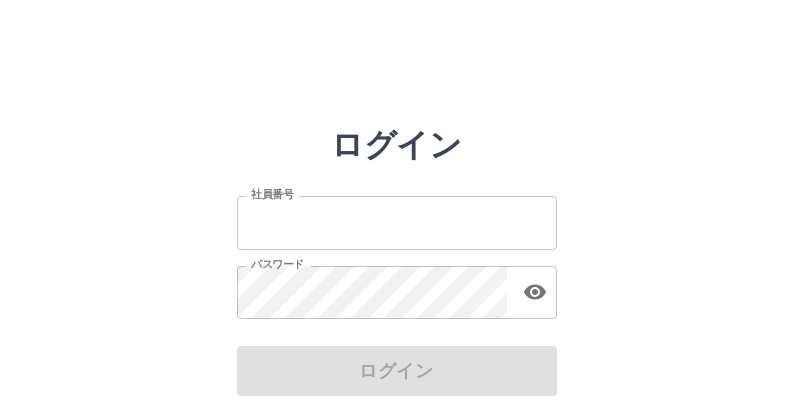 type on "*******" 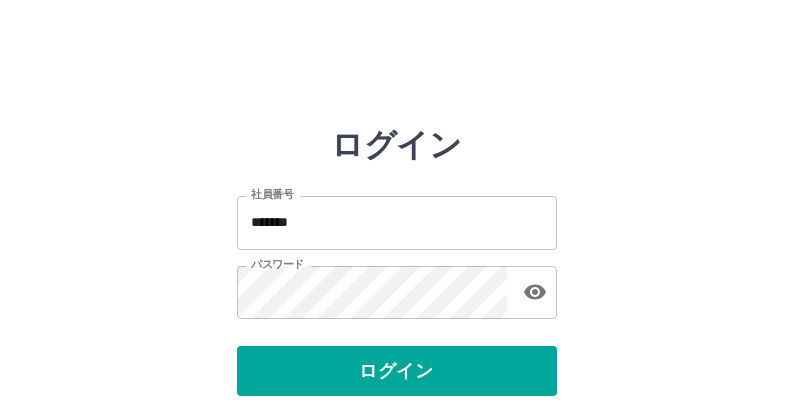 click on "ログイン" at bounding box center (397, 371) 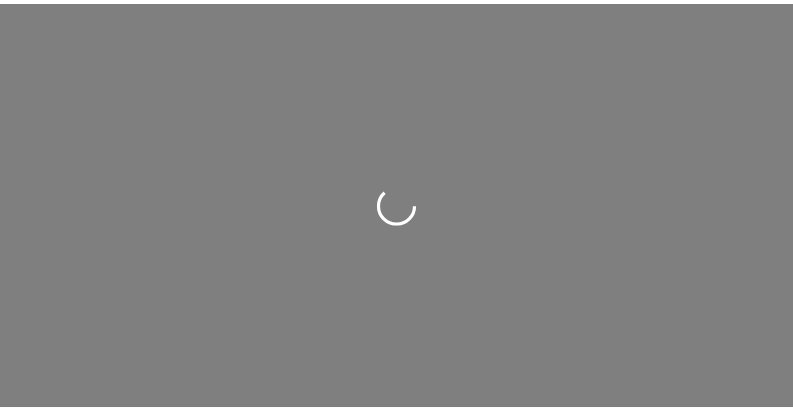 scroll, scrollTop: 0, scrollLeft: 0, axis: both 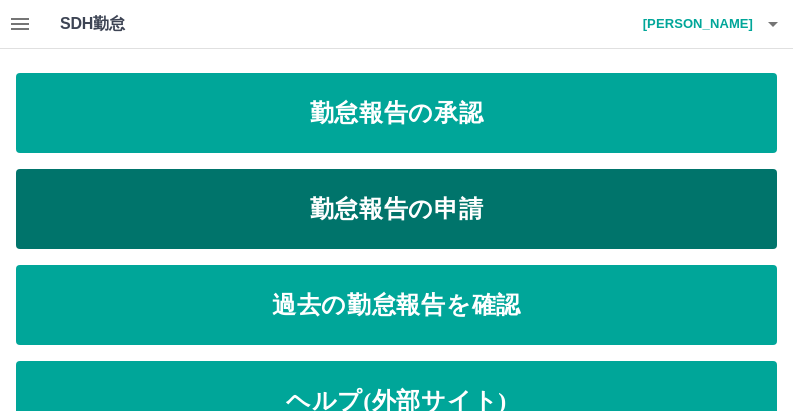 click on "勤怠報告の申請" at bounding box center [396, 209] 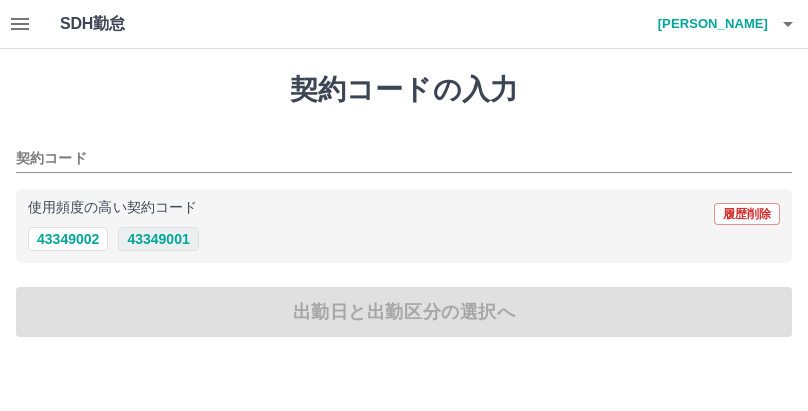 click on "43349001" at bounding box center (158, 239) 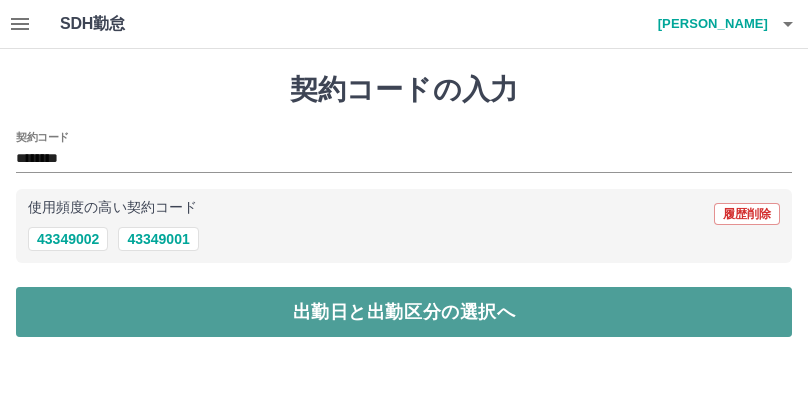 click on "出勤日と出勤区分の選択へ" at bounding box center [404, 312] 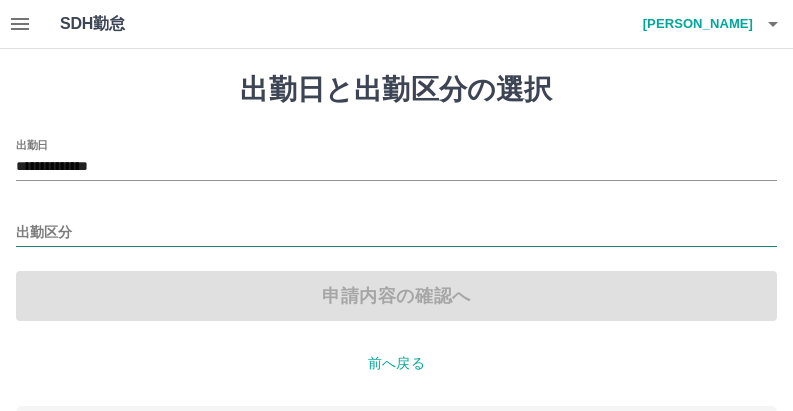 click on "出勤区分" at bounding box center [396, 233] 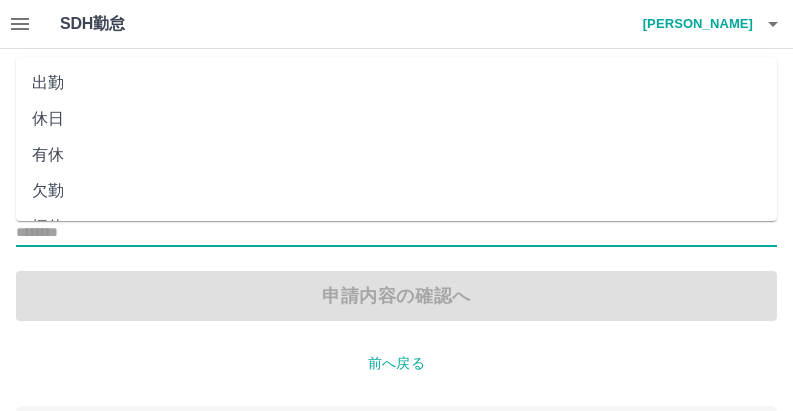 click on "出勤" at bounding box center (396, 83) 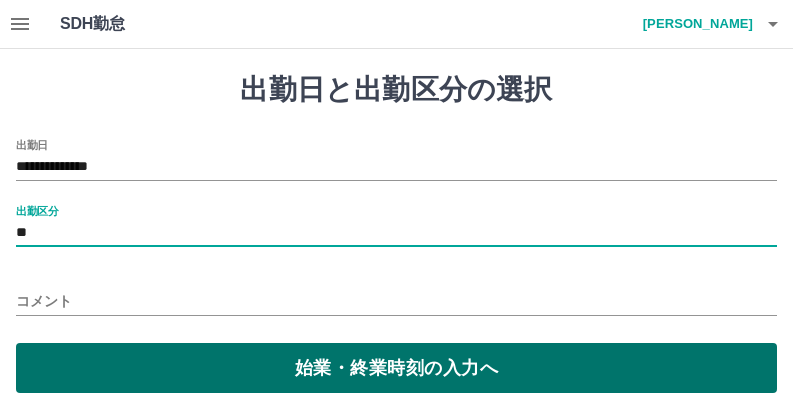 click on "始業・終業時刻の入力へ" at bounding box center [396, 368] 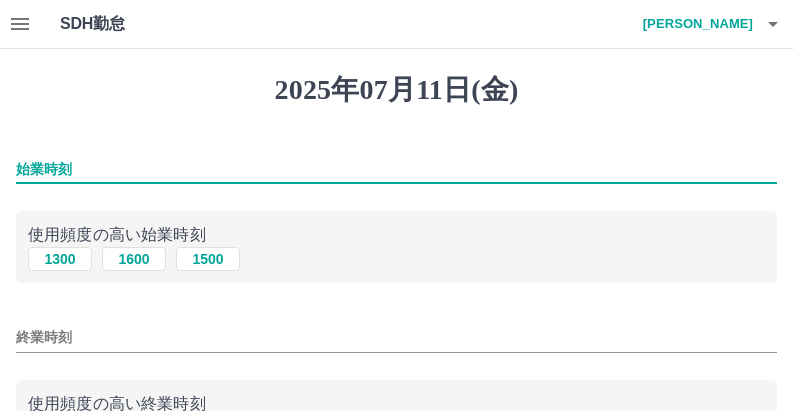 click on "始業時刻" at bounding box center [396, 169] 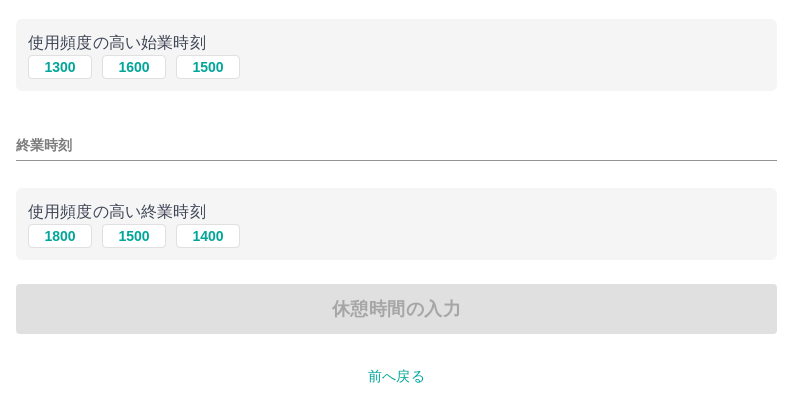 scroll, scrollTop: 200, scrollLeft: 0, axis: vertical 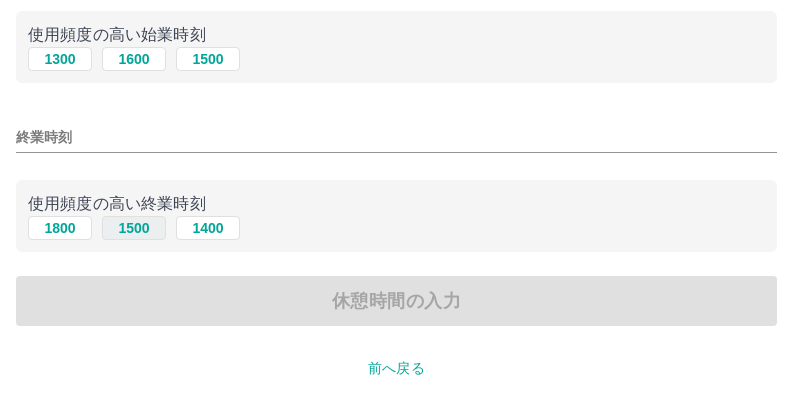 click on "1500" at bounding box center [134, 228] 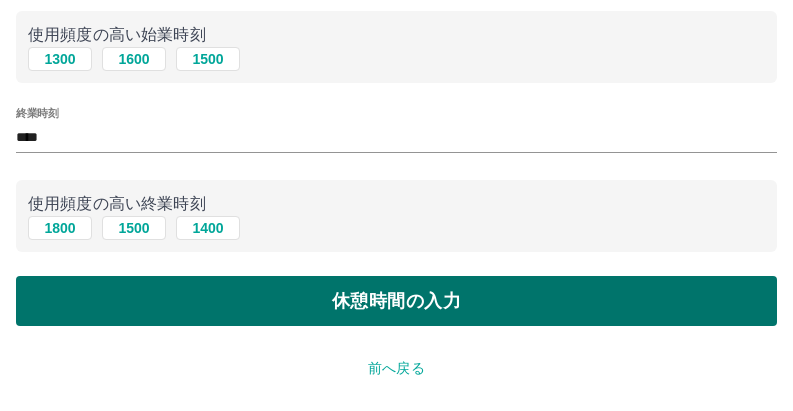 click on "休憩時間の入力" at bounding box center [396, 301] 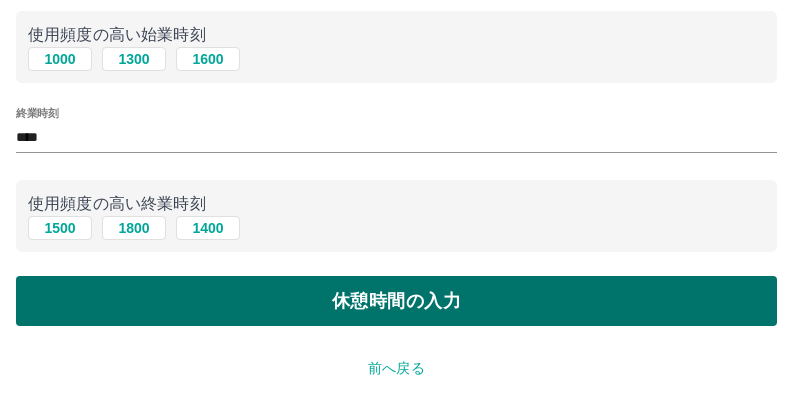 scroll, scrollTop: 0, scrollLeft: 0, axis: both 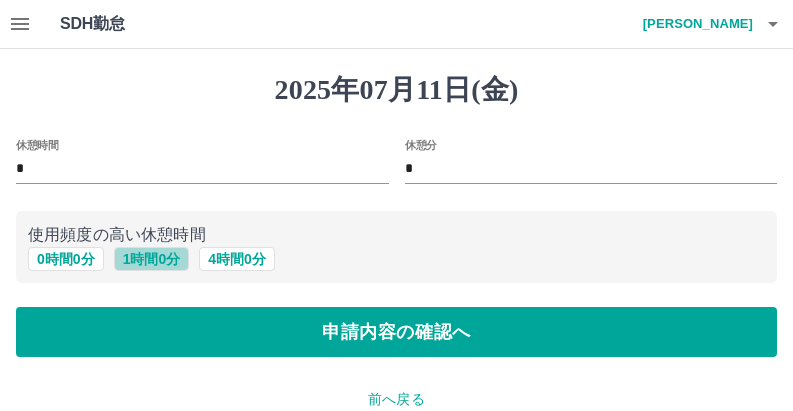 click on "1 時間 0 分" at bounding box center [152, 259] 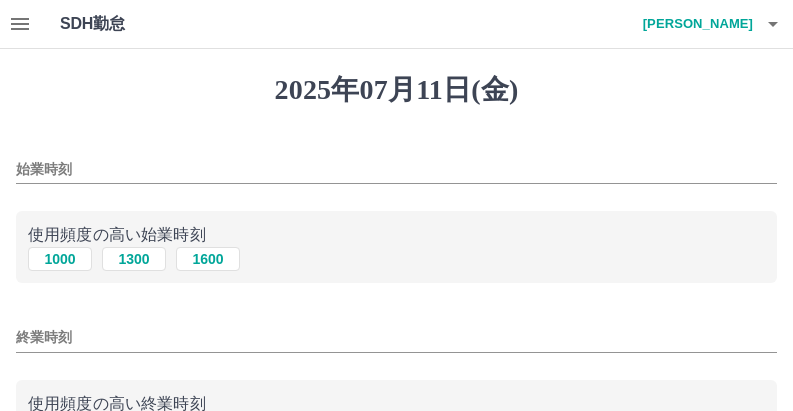 type on "****" 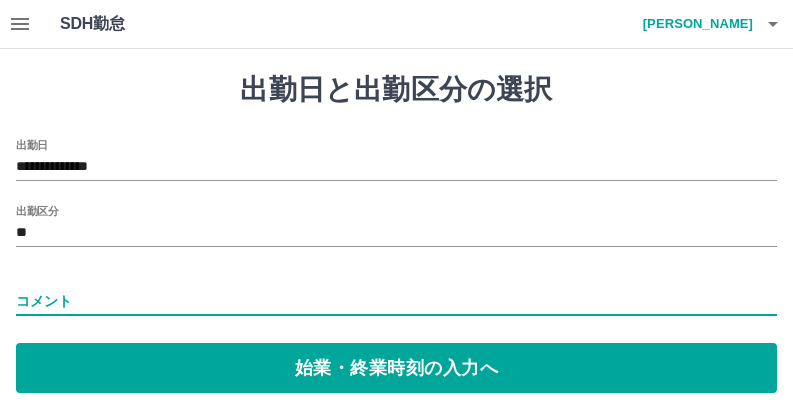 click on "コメント" at bounding box center [396, 301] 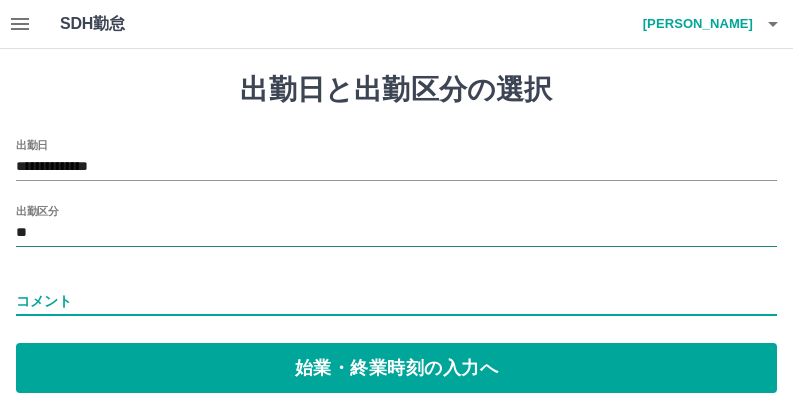 type on "**********" 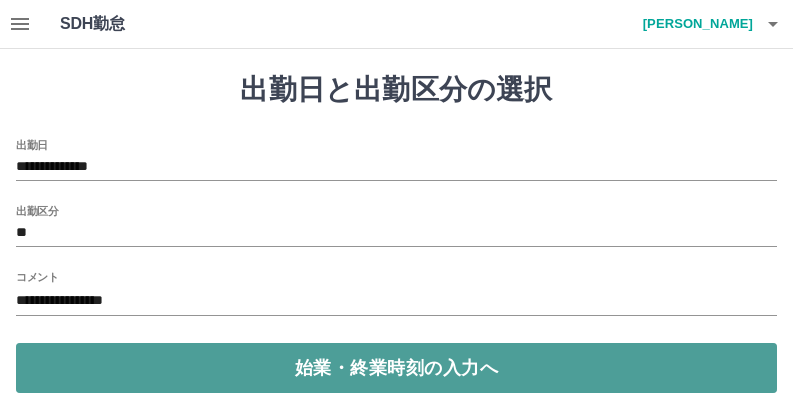 click on "始業・終業時刻の入力へ" at bounding box center [396, 368] 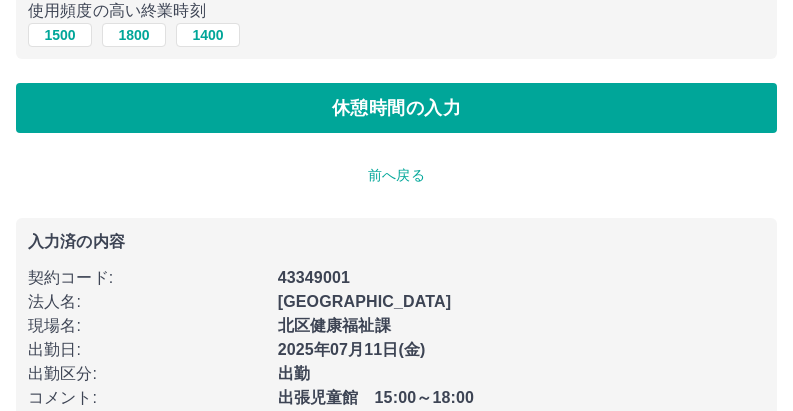 scroll, scrollTop: 400, scrollLeft: 0, axis: vertical 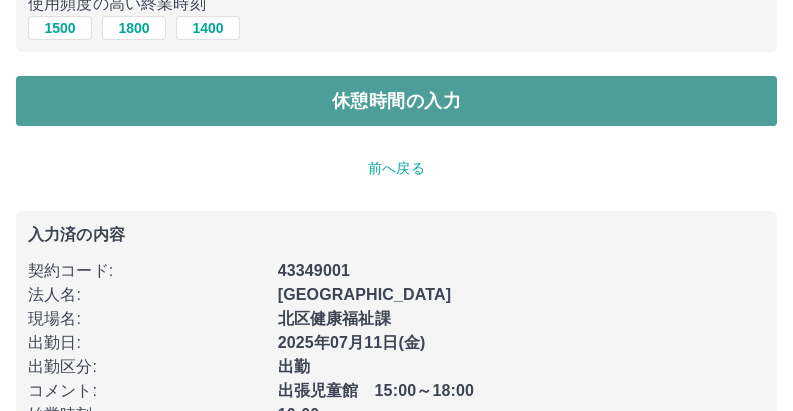 click on "休憩時間の入力" at bounding box center [396, 101] 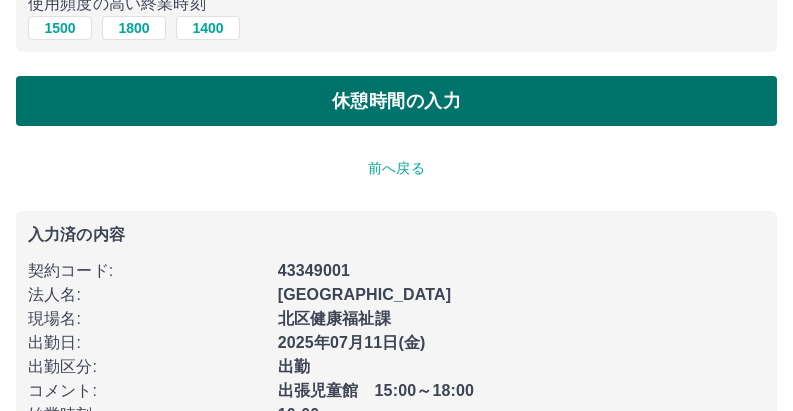 scroll, scrollTop: 0, scrollLeft: 0, axis: both 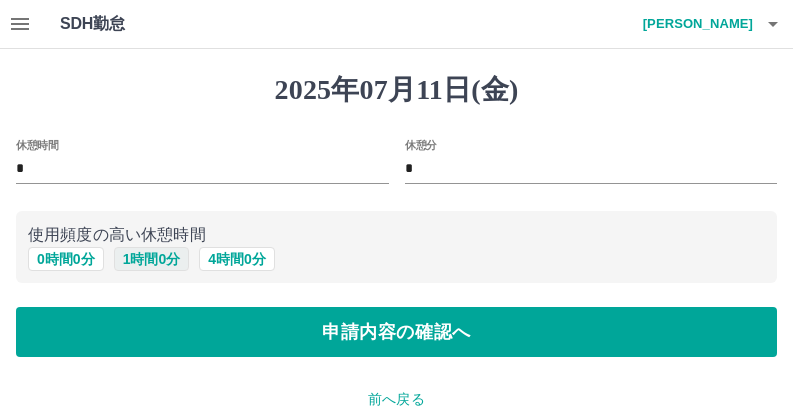 click on "1 時間 0 分" at bounding box center (152, 259) 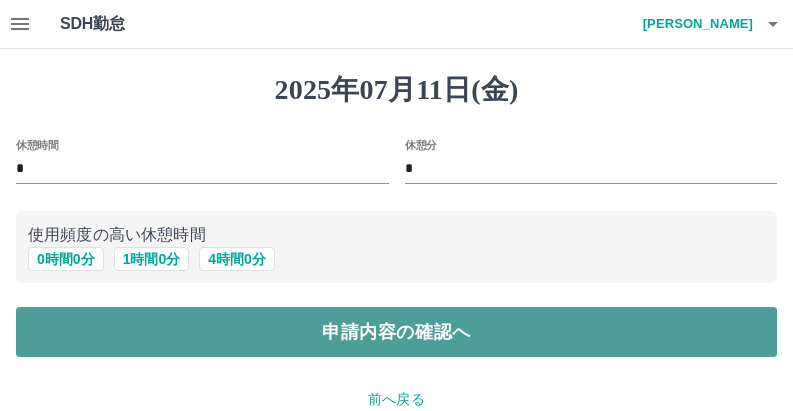 click on "申請内容の確認へ" at bounding box center [396, 332] 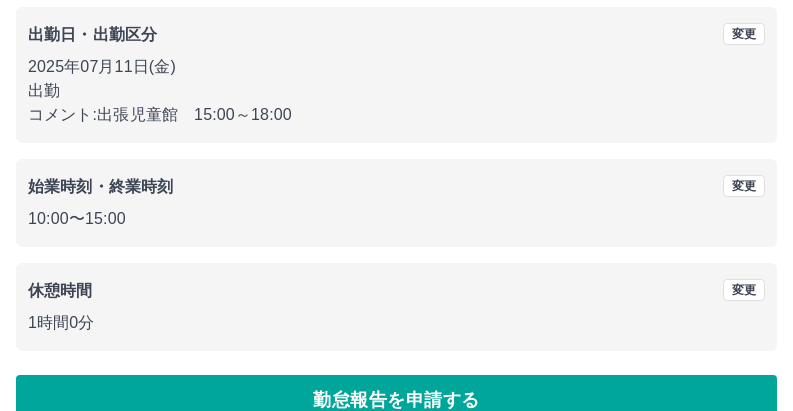 scroll, scrollTop: 338, scrollLeft: 0, axis: vertical 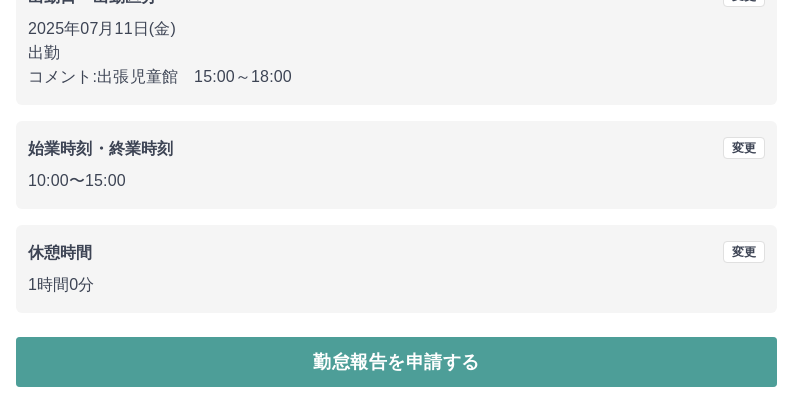 click on "勤怠報告を申請する" at bounding box center (396, 362) 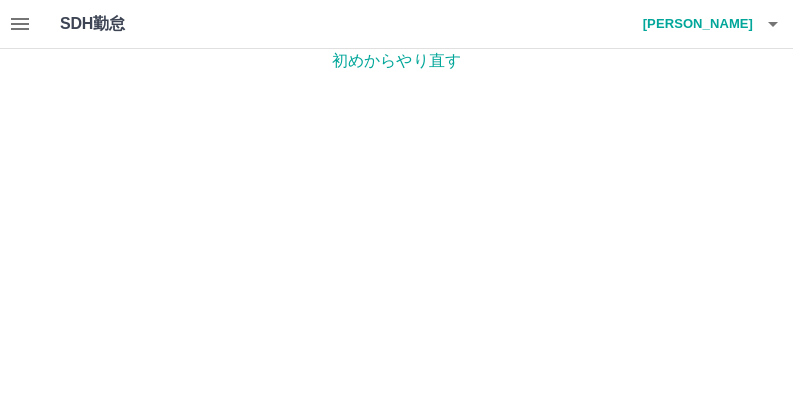 scroll, scrollTop: 0, scrollLeft: 0, axis: both 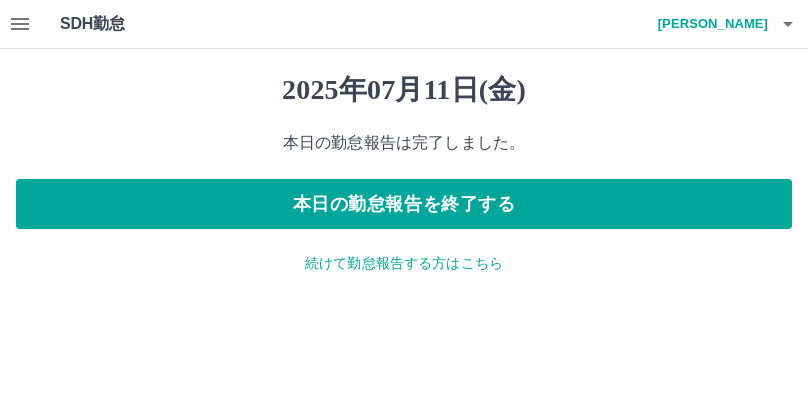 click on "続けて勤怠報告する方はこちら" at bounding box center (404, 263) 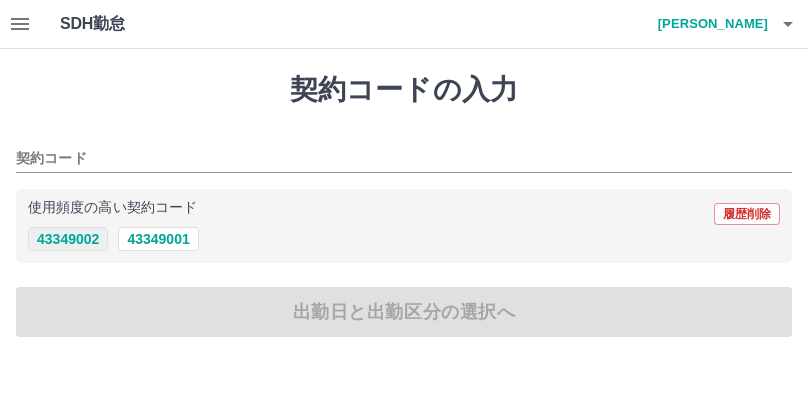 click on "43349002" at bounding box center (68, 239) 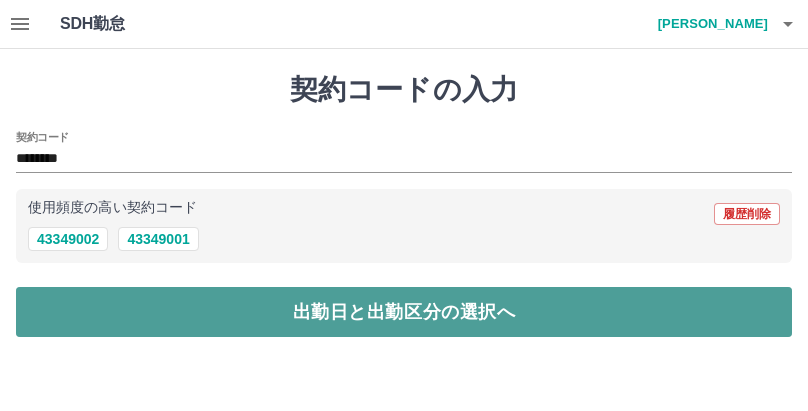 click on "出勤日と出勤区分の選択へ" at bounding box center [404, 312] 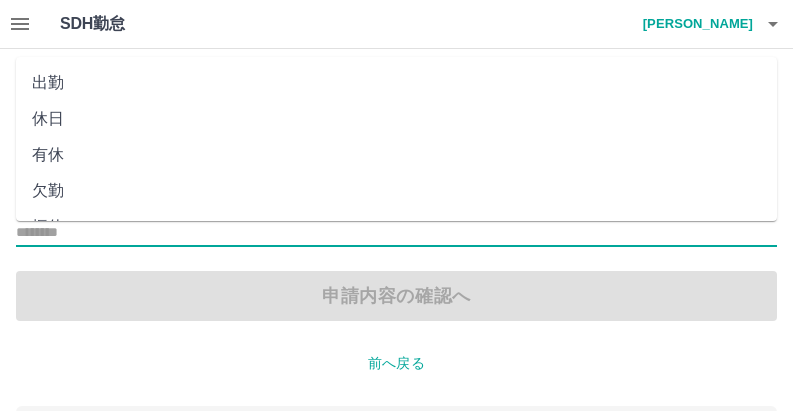 click on "出勤区分" at bounding box center (396, 233) 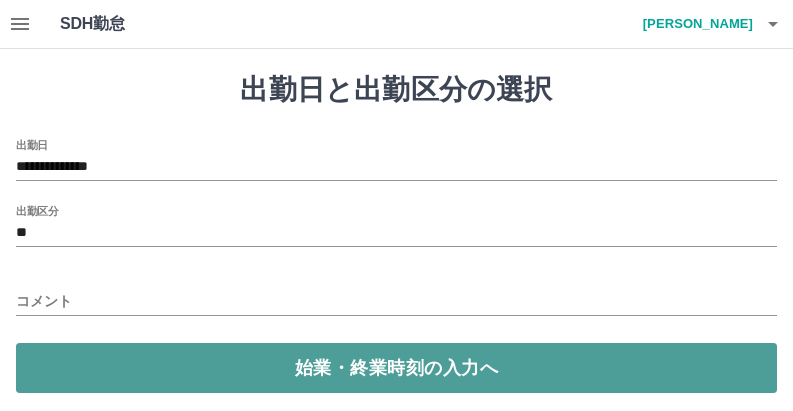 click on "始業・終業時刻の入力へ" at bounding box center [396, 368] 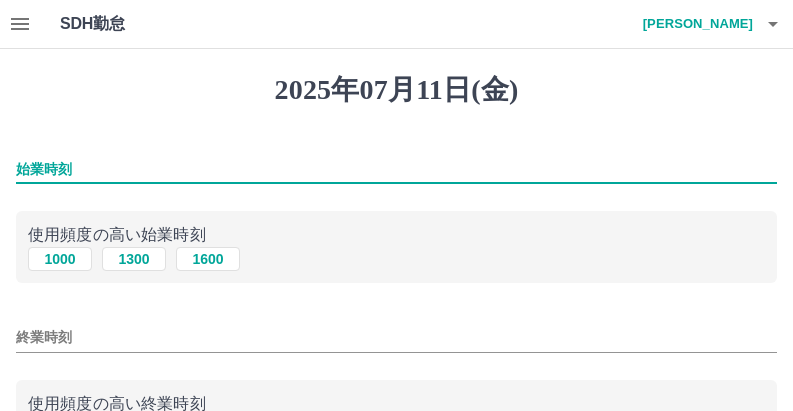 click on "始業時刻" at bounding box center (396, 169) 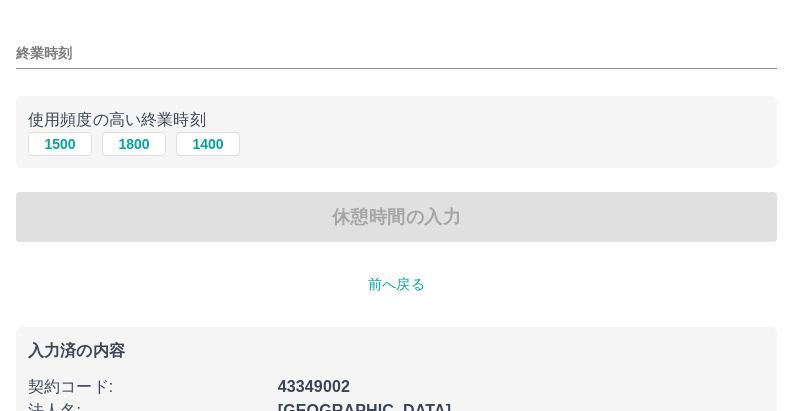scroll, scrollTop: 300, scrollLeft: 0, axis: vertical 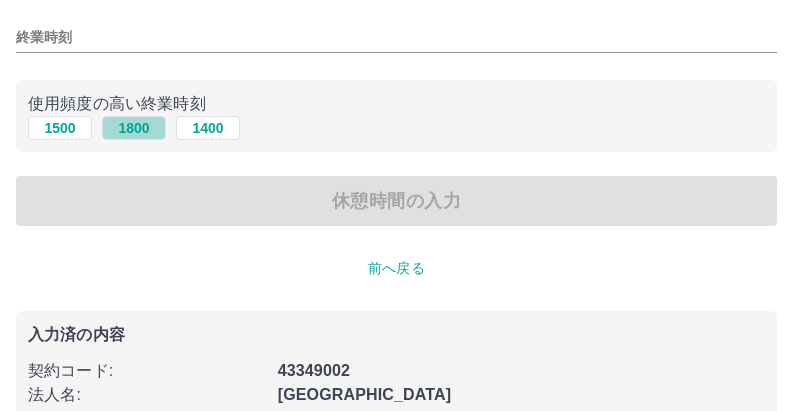 click on "1800" at bounding box center [134, 128] 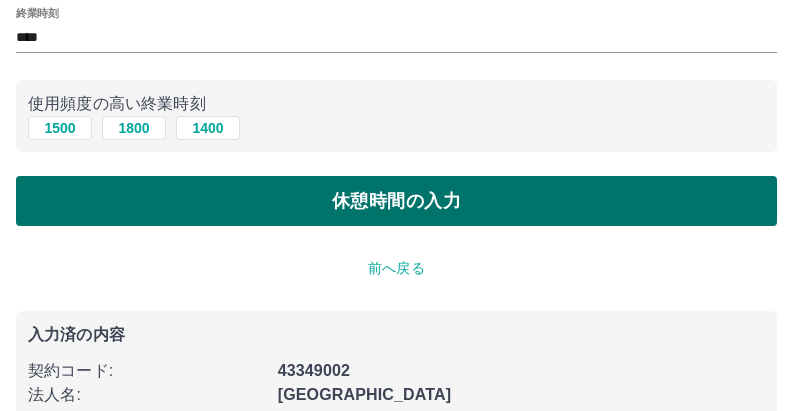 click on "休憩時間の入力" at bounding box center [396, 201] 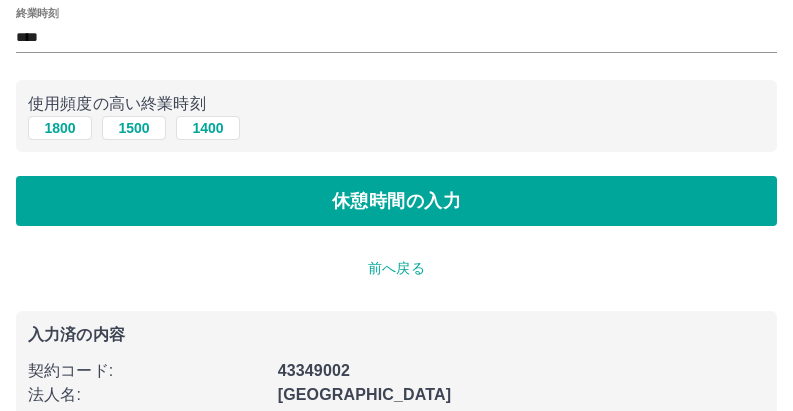 scroll, scrollTop: 0, scrollLeft: 0, axis: both 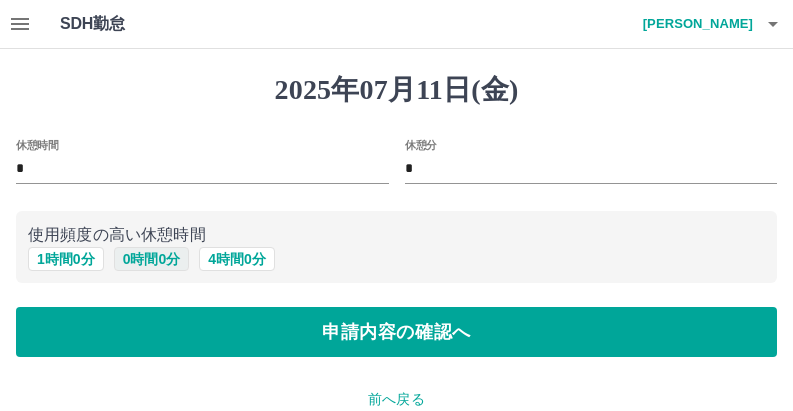 click on "0 時間 0 分" at bounding box center (152, 259) 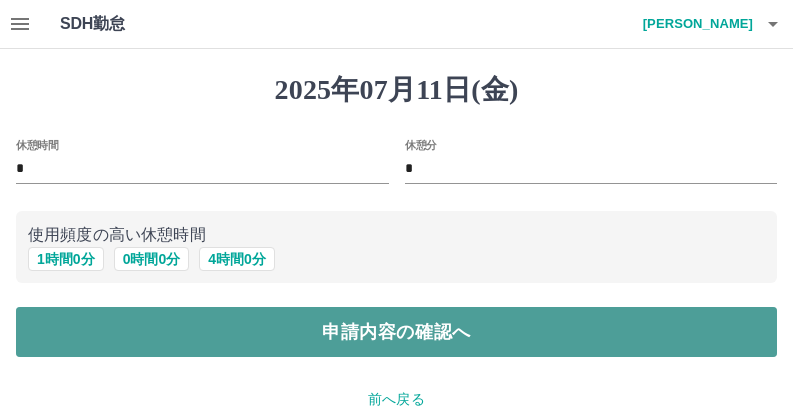 click on "申請内容の確認へ" at bounding box center [396, 332] 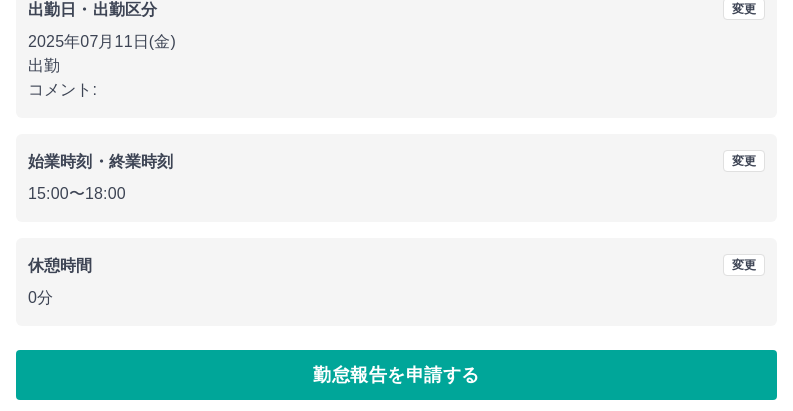 scroll, scrollTop: 338, scrollLeft: 0, axis: vertical 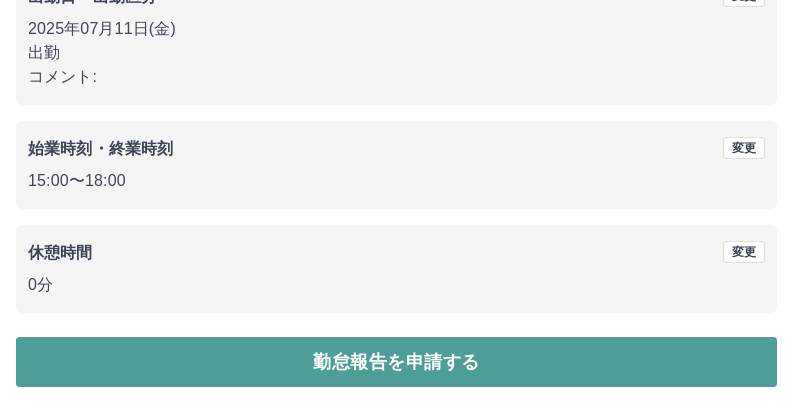 click on "勤怠報告を申請する" at bounding box center [396, 362] 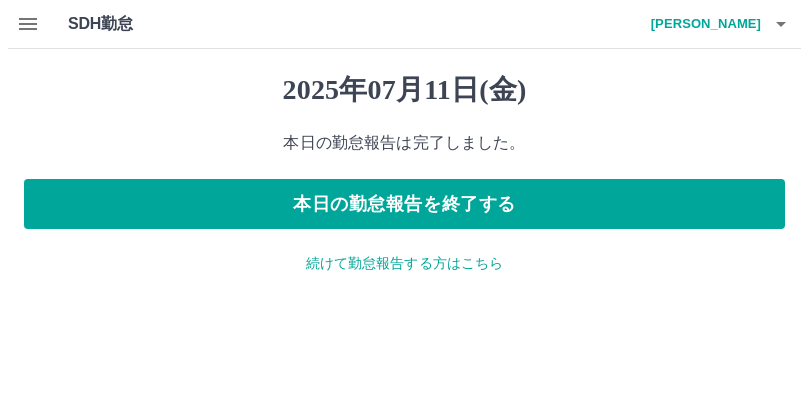scroll, scrollTop: 0, scrollLeft: 0, axis: both 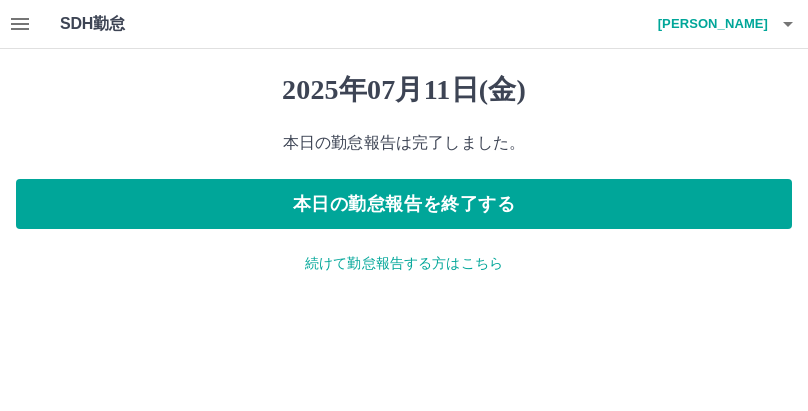 click 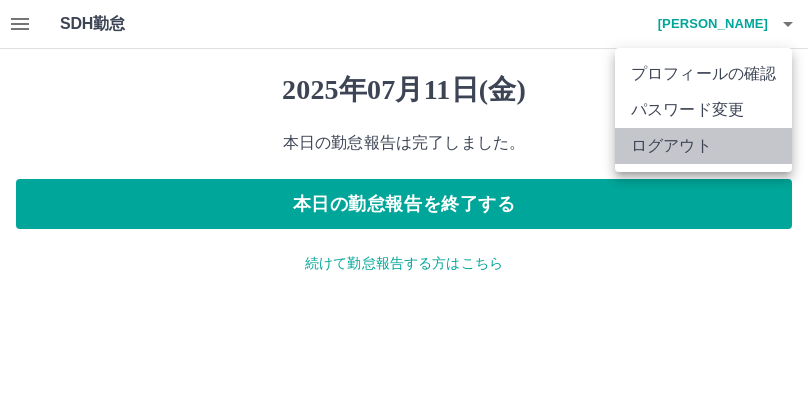click on "ログアウト" at bounding box center [703, 146] 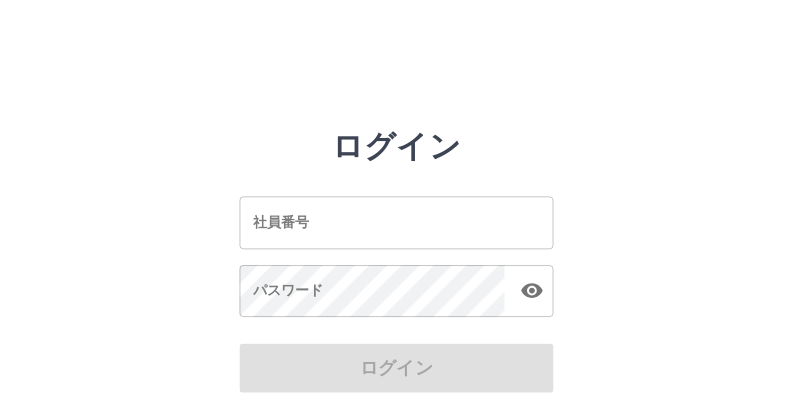 scroll, scrollTop: 0, scrollLeft: 0, axis: both 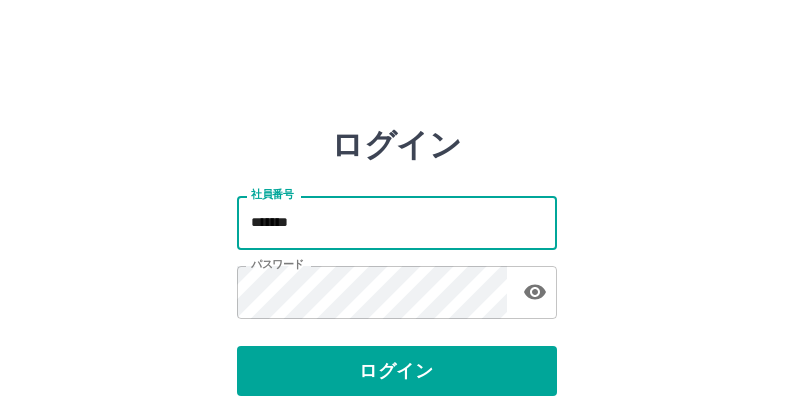 click on "*******" at bounding box center (397, 222) 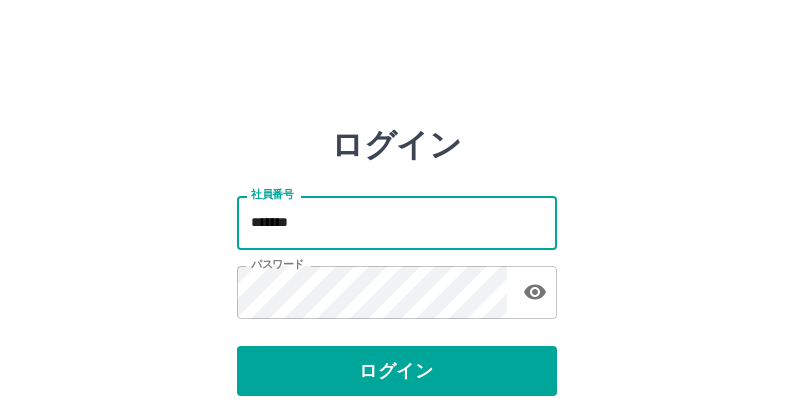 type on "*******" 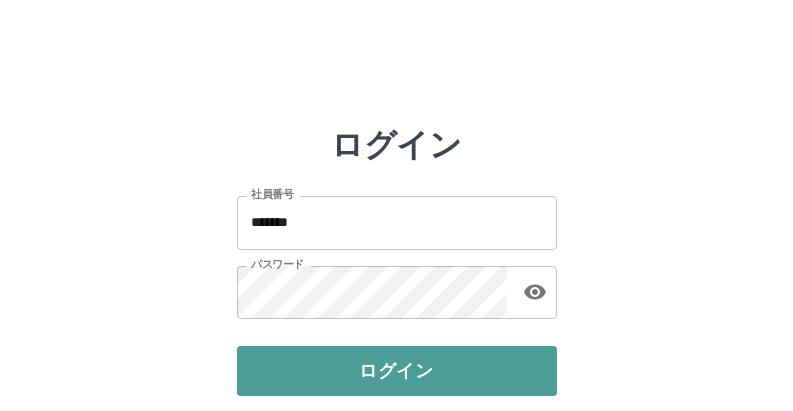 click on "ログイン" at bounding box center [397, 371] 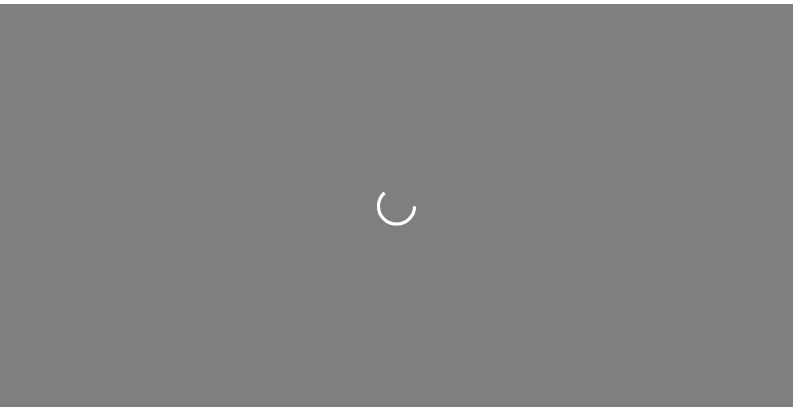 scroll, scrollTop: 0, scrollLeft: 0, axis: both 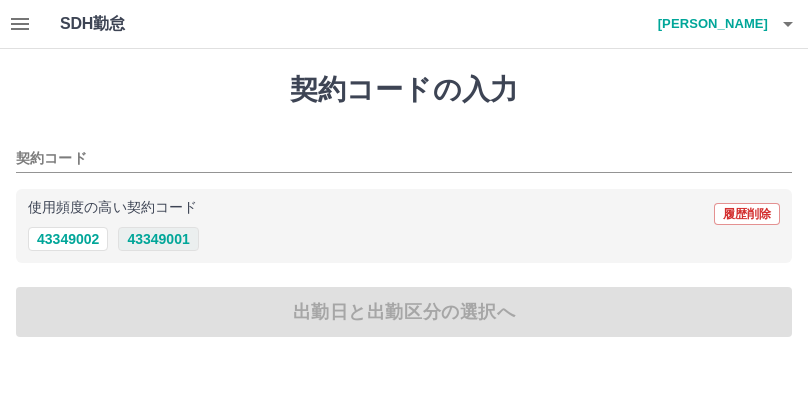 click on "43349001" at bounding box center [158, 239] 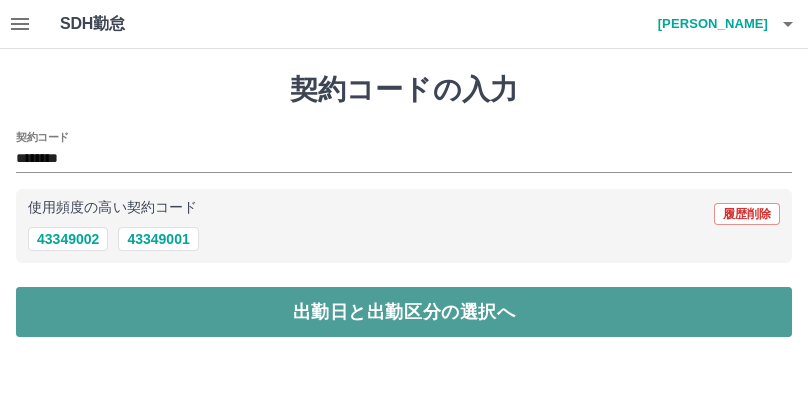 click on "出勤日と出勤区分の選択へ" at bounding box center [404, 312] 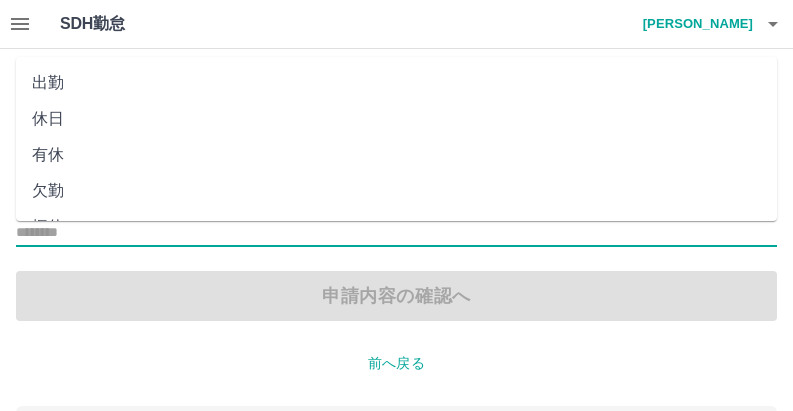 click on "出勤区分" at bounding box center (396, 233) 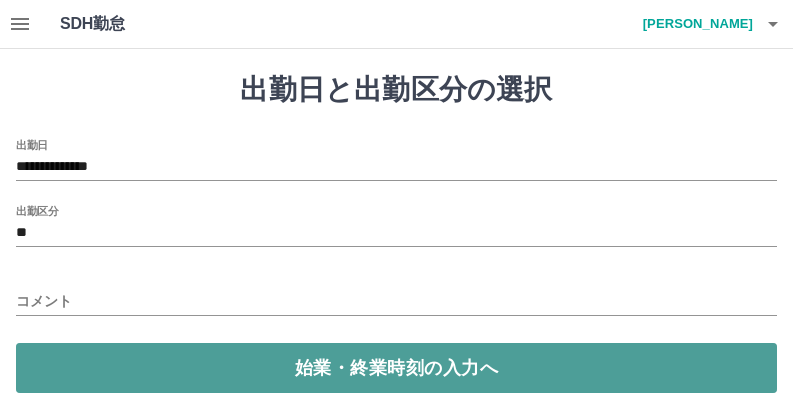click on "始業・終業時刻の入力へ" at bounding box center [396, 368] 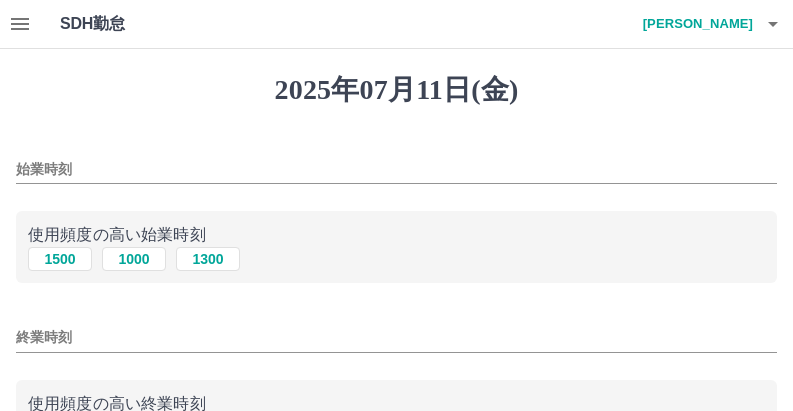 click on "始業時刻" at bounding box center (396, 169) 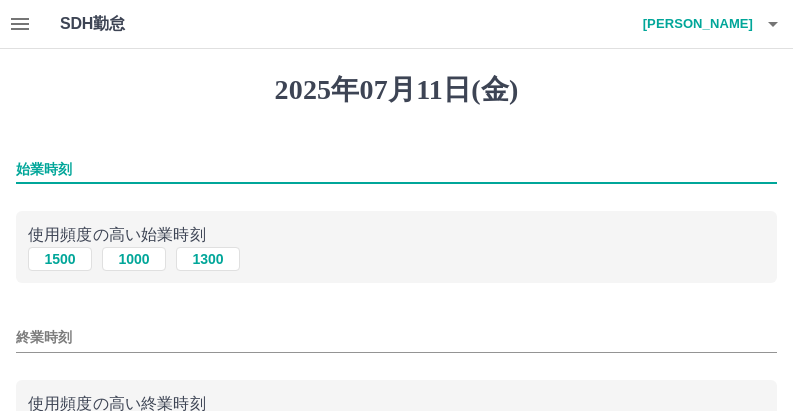 type on "****" 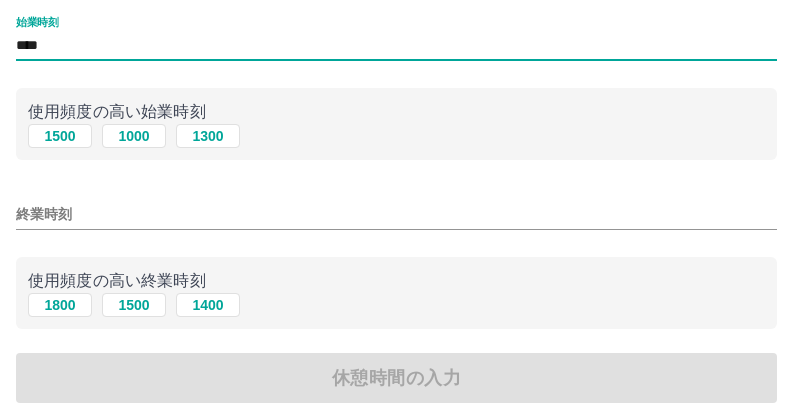 scroll, scrollTop: 200, scrollLeft: 0, axis: vertical 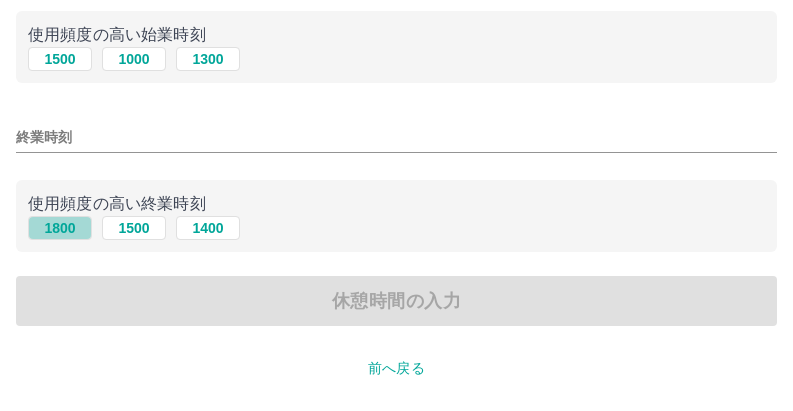 click on "1800" at bounding box center (60, 228) 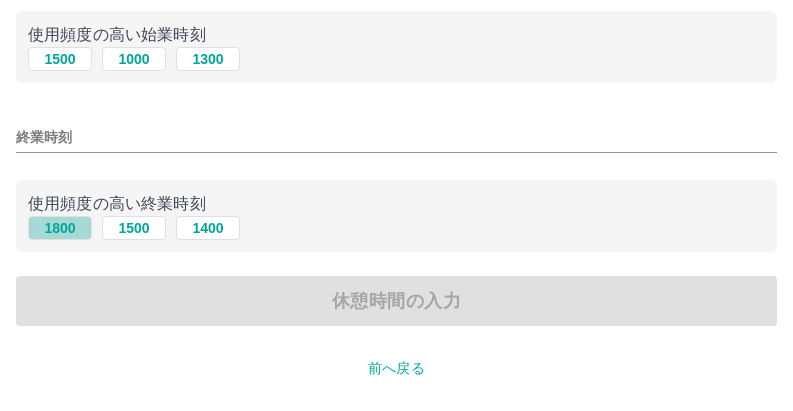 type on "****" 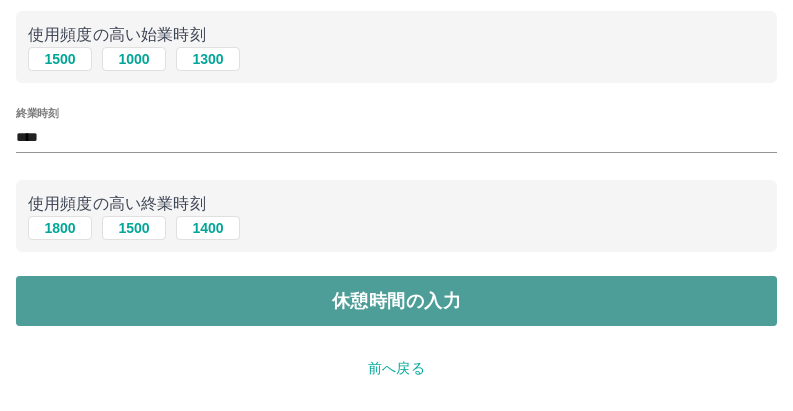 click on "休憩時間の入力" at bounding box center [396, 301] 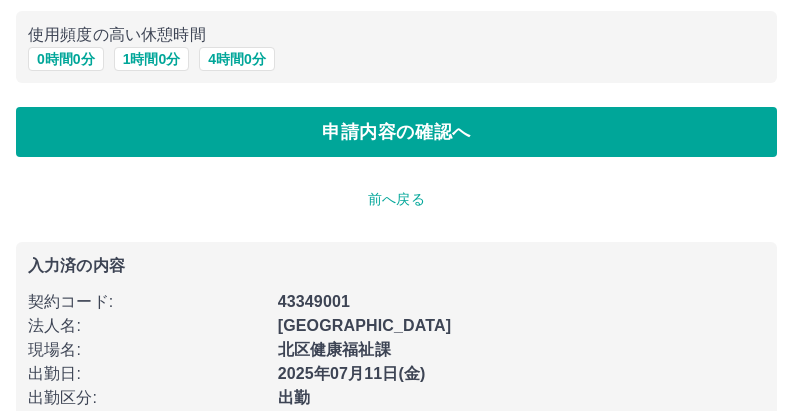 scroll, scrollTop: 0, scrollLeft: 0, axis: both 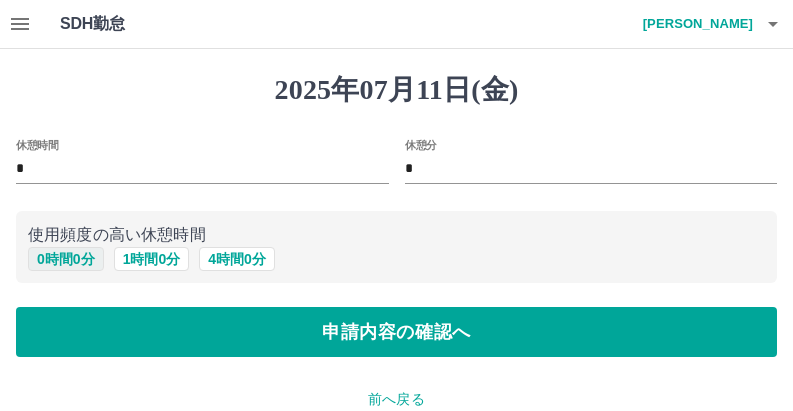 click on "0 時間 0 分" at bounding box center (66, 259) 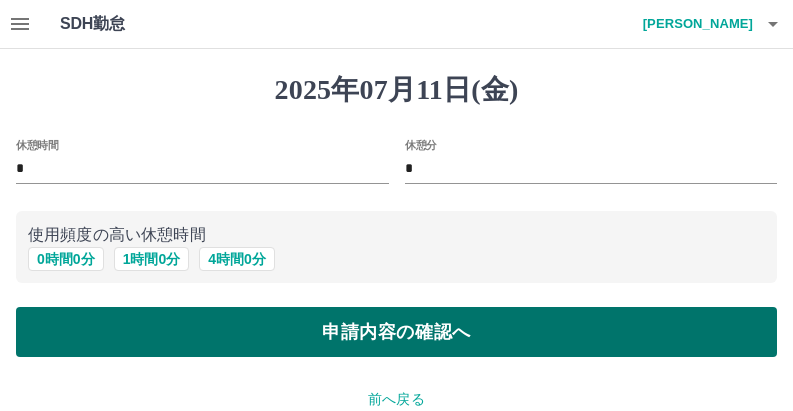 click on "申請内容の確認へ" at bounding box center (396, 332) 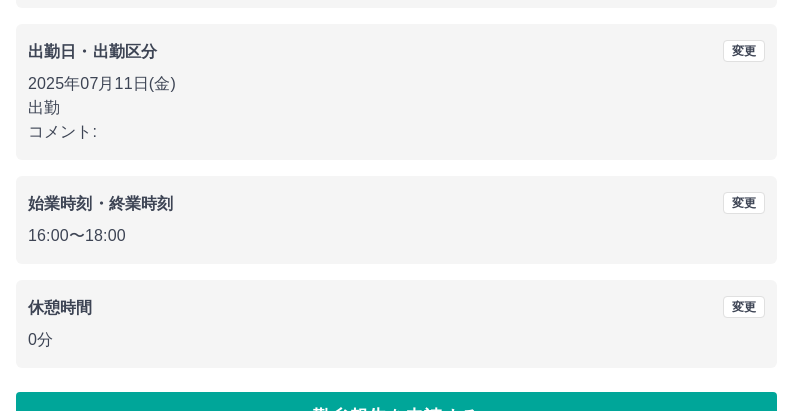scroll, scrollTop: 338, scrollLeft: 0, axis: vertical 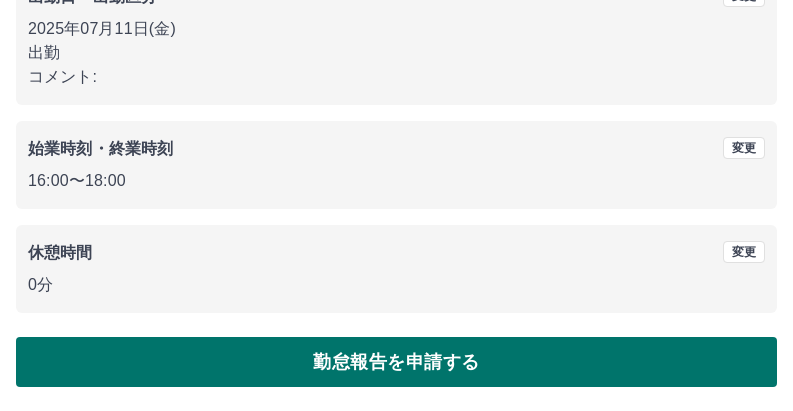 click on "勤怠報告を申請する" at bounding box center (396, 362) 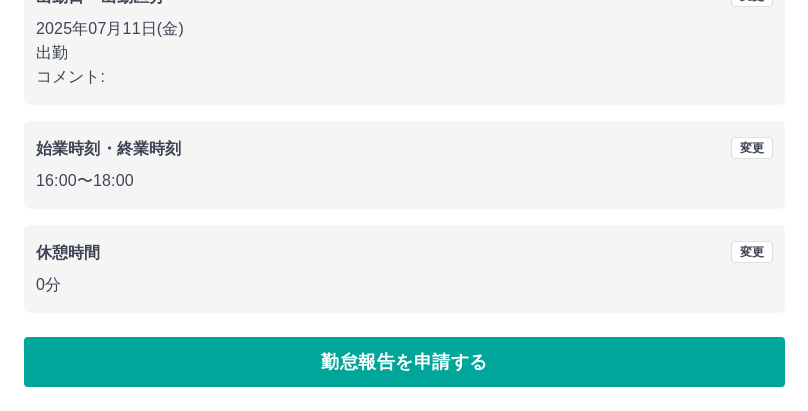 scroll, scrollTop: 0, scrollLeft: 0, axis: both 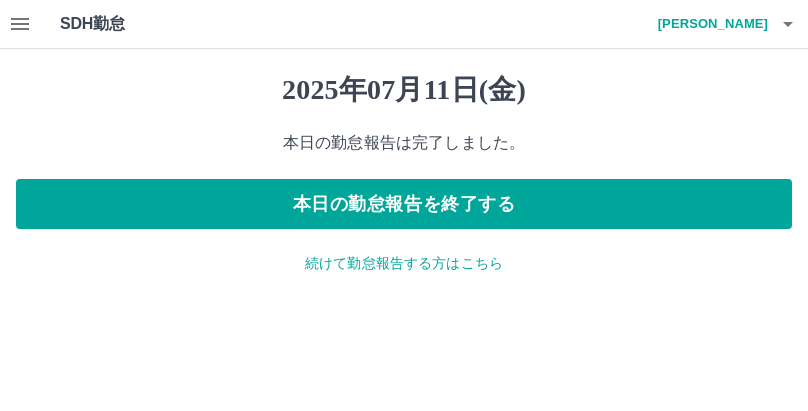 click 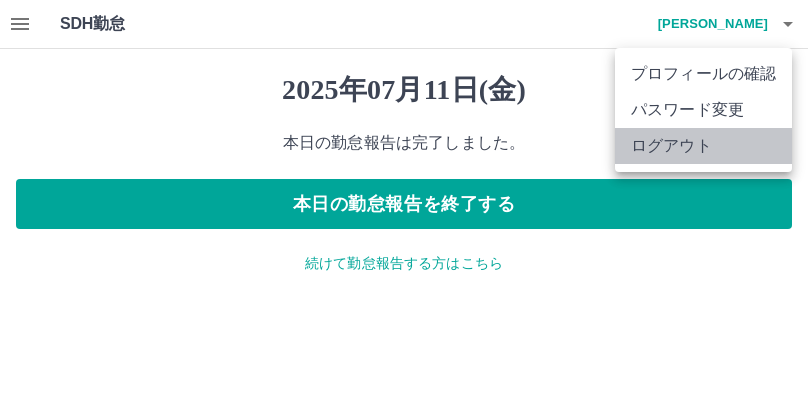 click on "ログアウト" at bounding box center (703, 146) 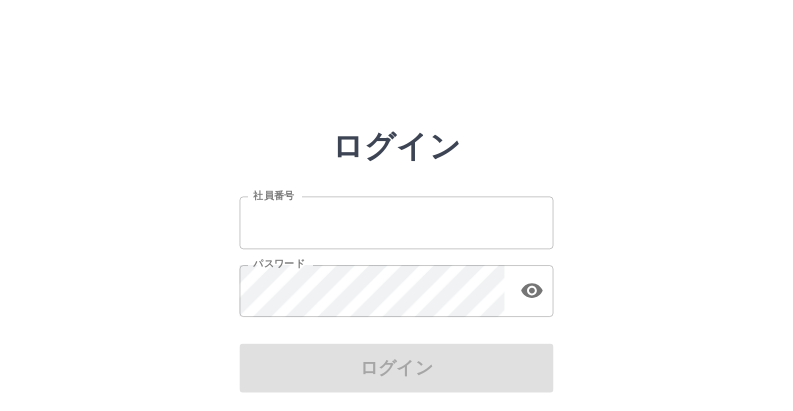 scroll, scrollTop: 0, scrollLeft: 0, axis: both 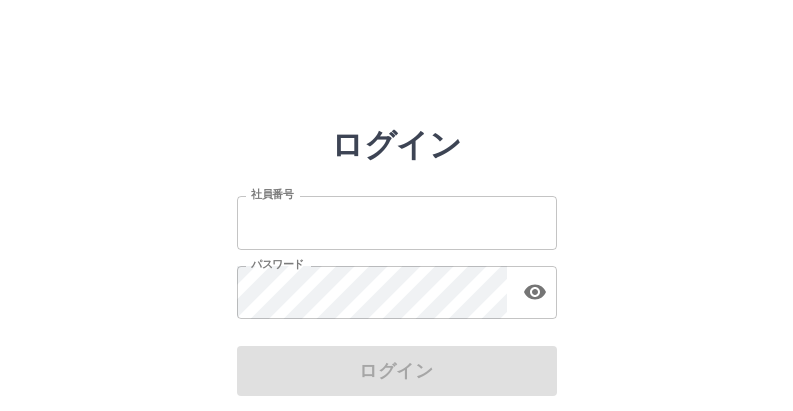 type on "*******" 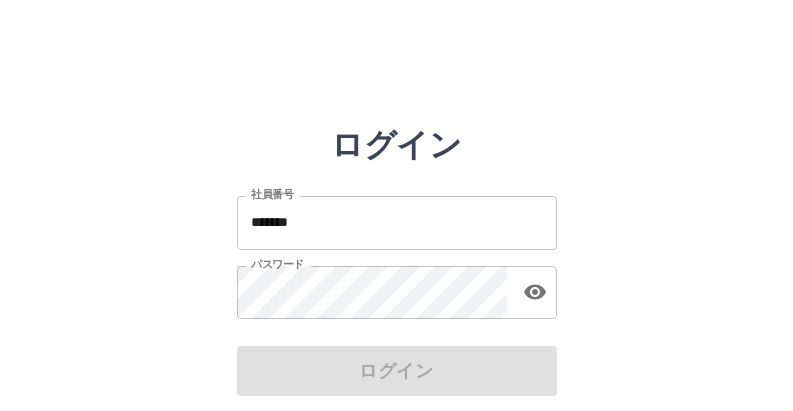 click on "ログイン" at bounding box center (397, 371) 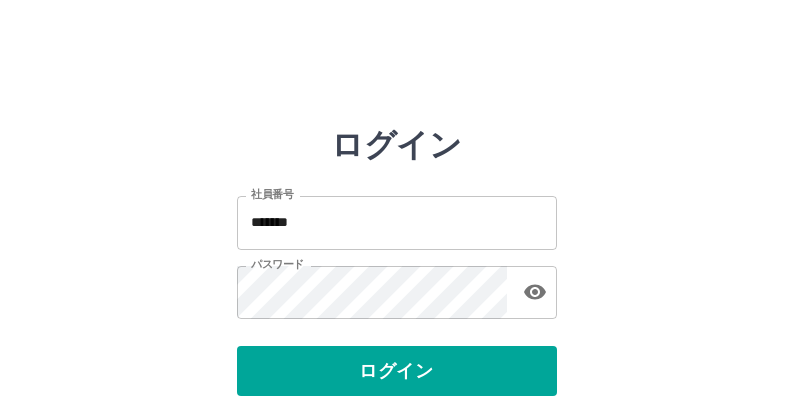 click on "ログイン" at bounding box center [397, 371] 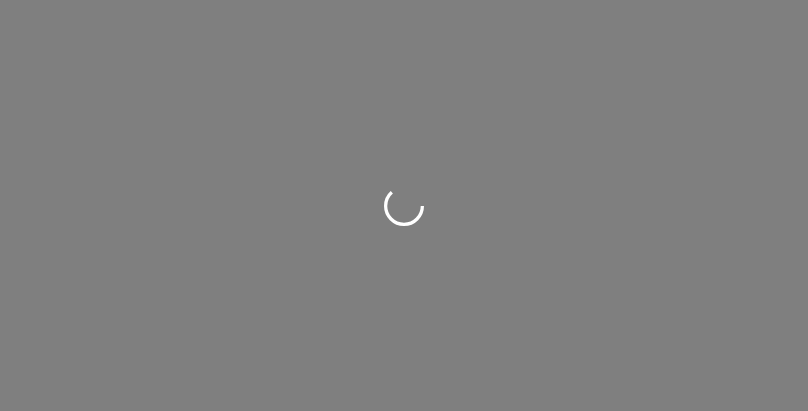 scroll, scrollTop: 0, scrollLeft: 0, axis: both 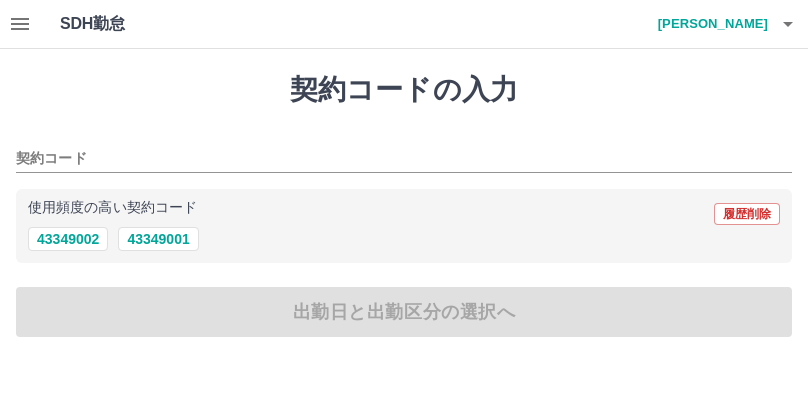 click 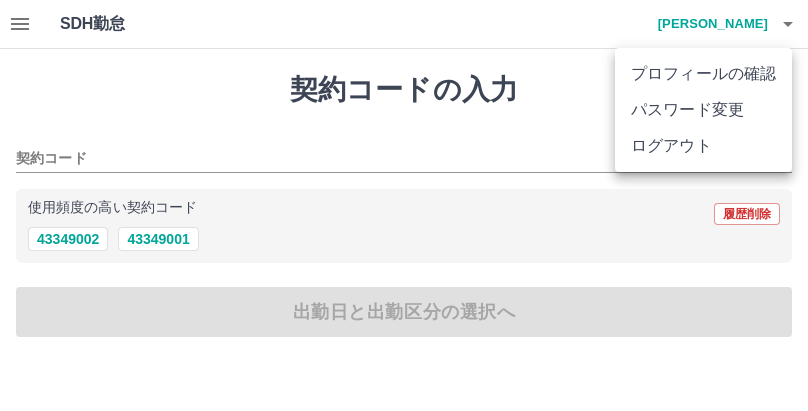 click on "ログアウト" at bounding box center [703, 146] 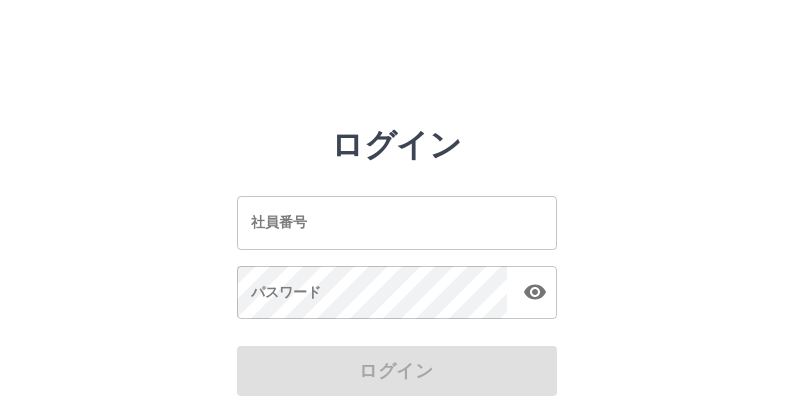 scroll, scrollTop: 0, scrollLeft: 0, axis: both 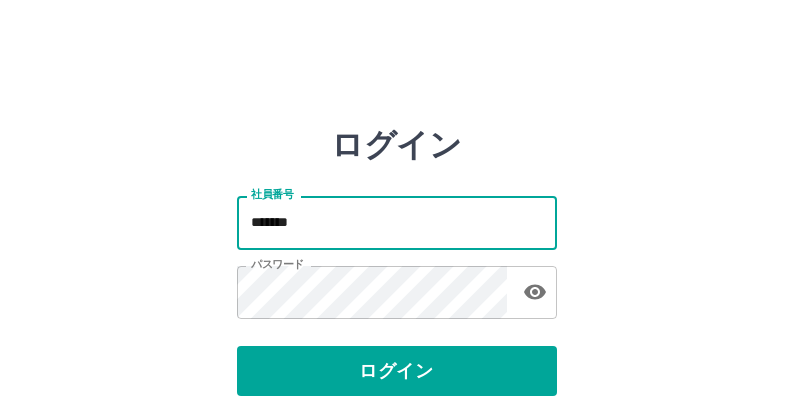 click on "*******" at bounding box center (397, 222) 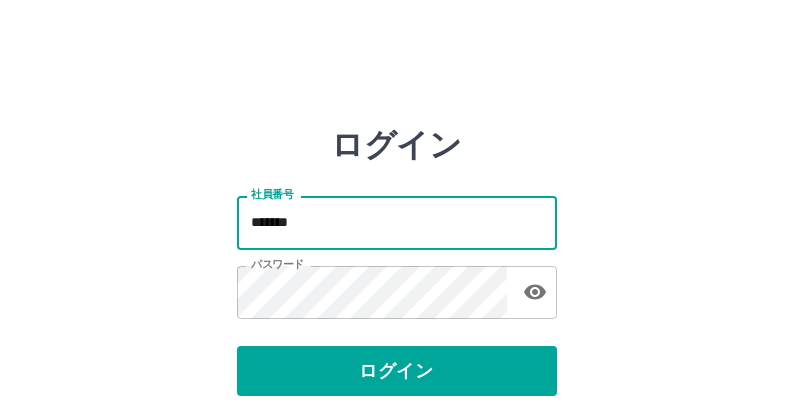 type on "*******" 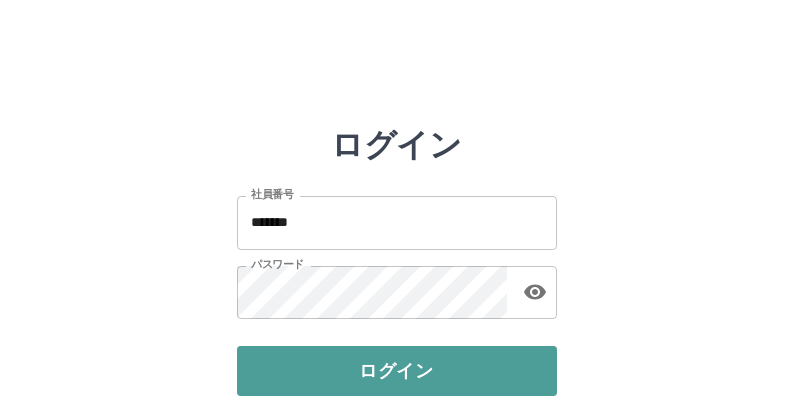 click on "ログイン" at bounding box center [397, 371] 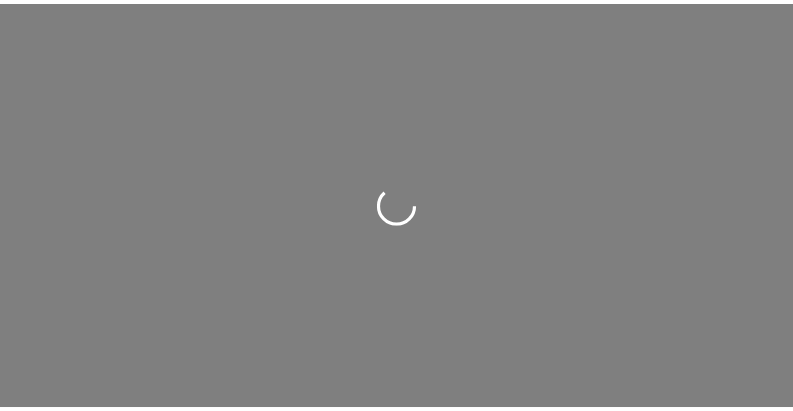 scroll, scrollTop: 0, scrollLeft: 0, axis: both 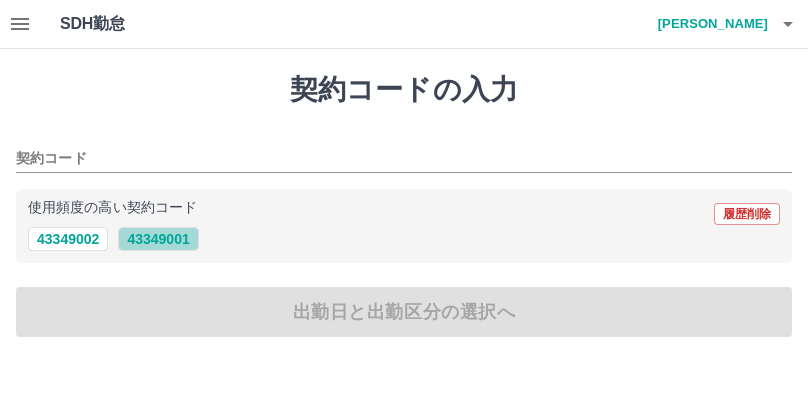 click on "43349001" at bounding box center (158, 239) 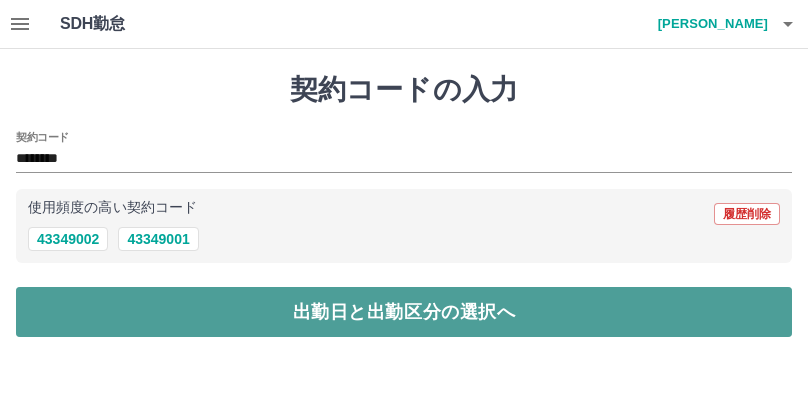 click on "出勤日と出勤区分の選択へ" at bounding box center [404, 312] 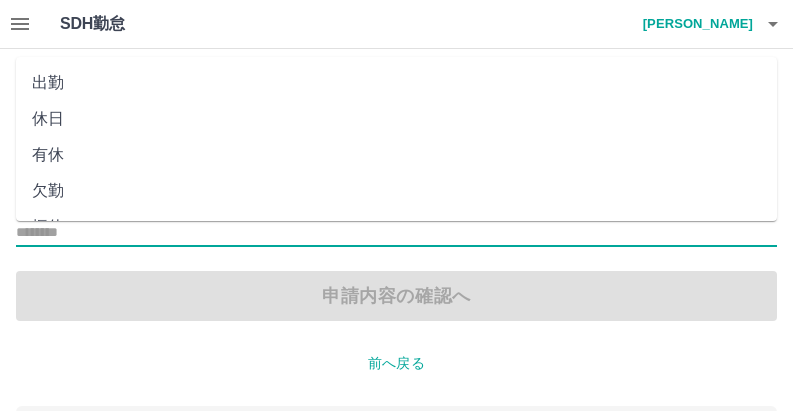 click on "出勤区分" at bounding box center (396, 233) 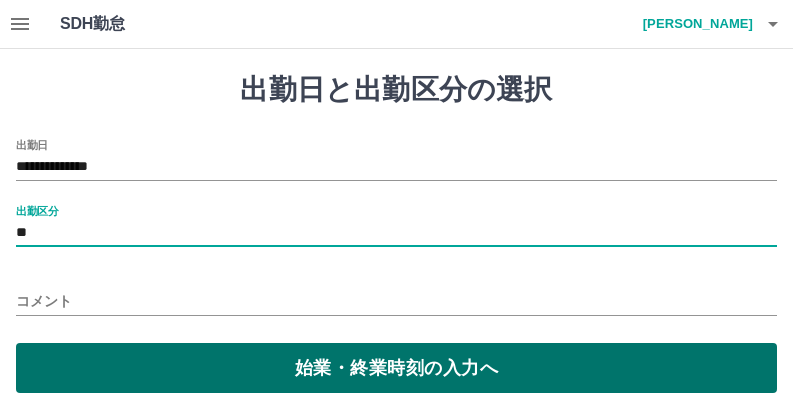 click on "始業・終業時刻の入力へ" at bounding box center (396, 368) 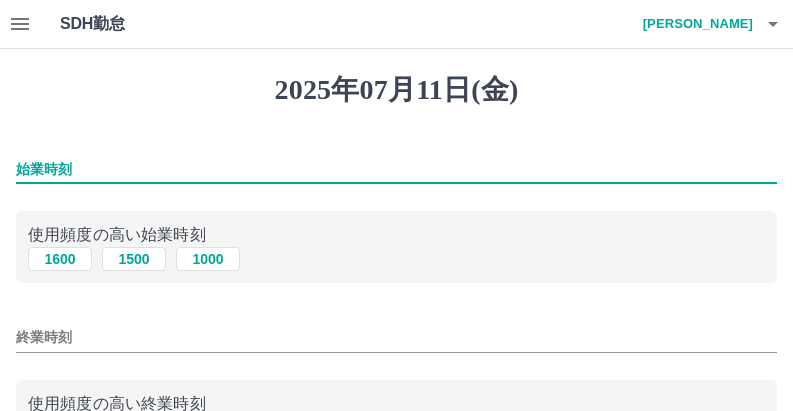 click on "始業時刻" at bounding box center (396, 169) 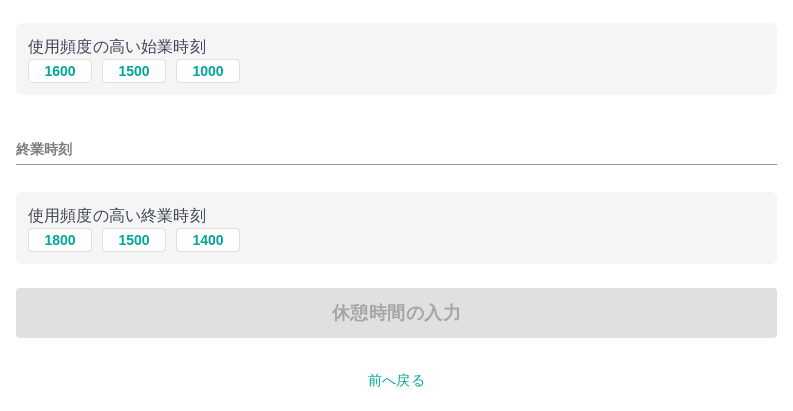 scroll, scrollTop: 200, scrollLeft: 0, axis: vertical 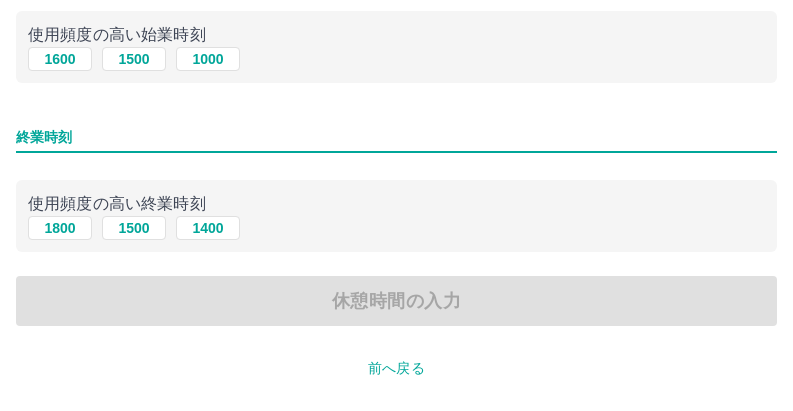 click on "終業時刻" at bounding box center (396, 137) 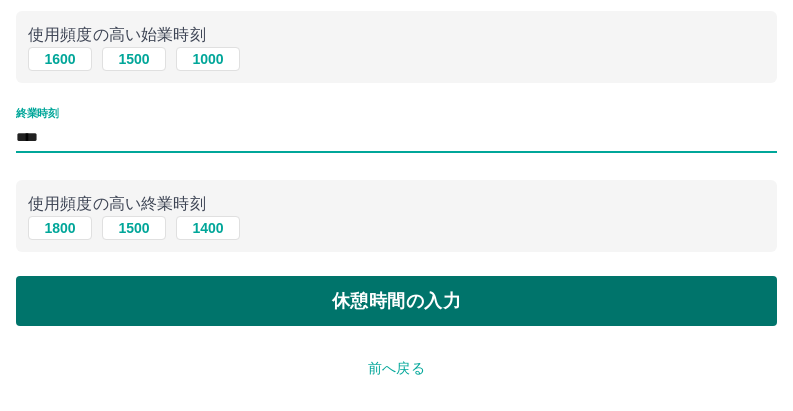 click on "休憩時間の入力" at bounding box center [396, 301] 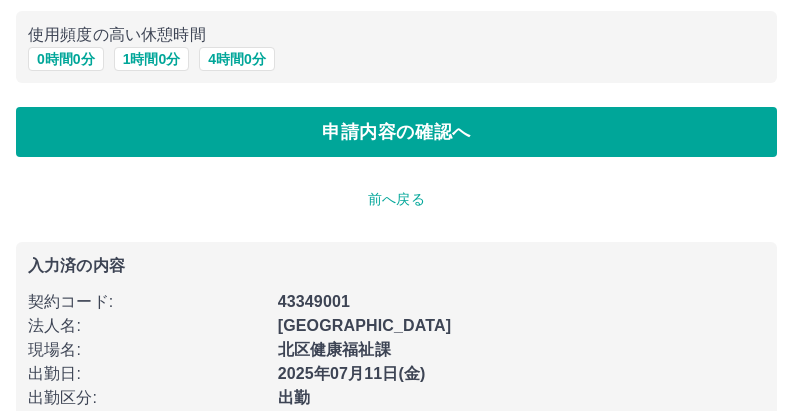 scroll, scrollTop: 0, scrollLeft: 0, axis: both 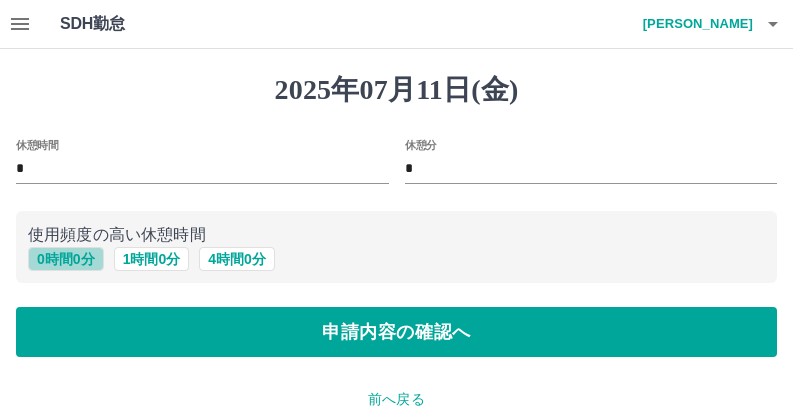 click on "0 時間 0 分" at bounding box center (66, 259) 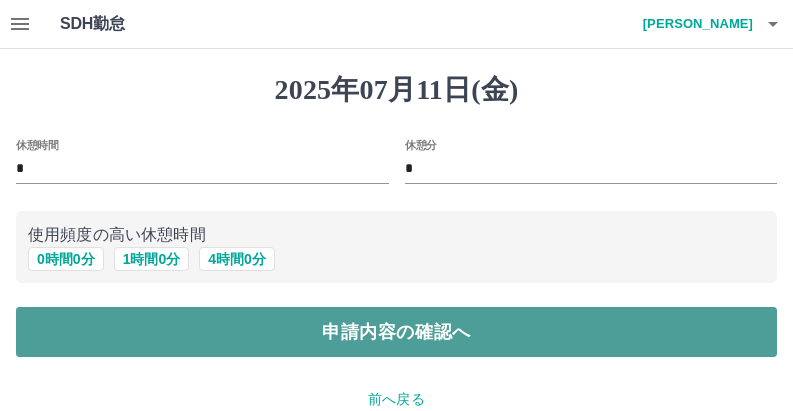 click on "申請内容の確認へ" at bounding box center (396, 332) 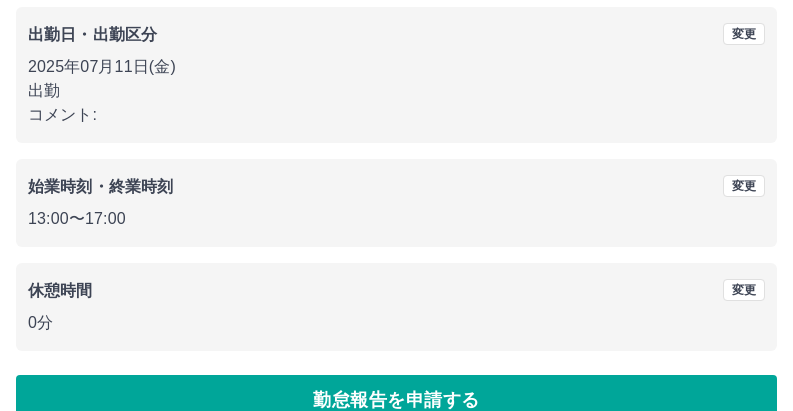 scroll, scrollTop: 338, scrollLeft: 0, axis: vertical 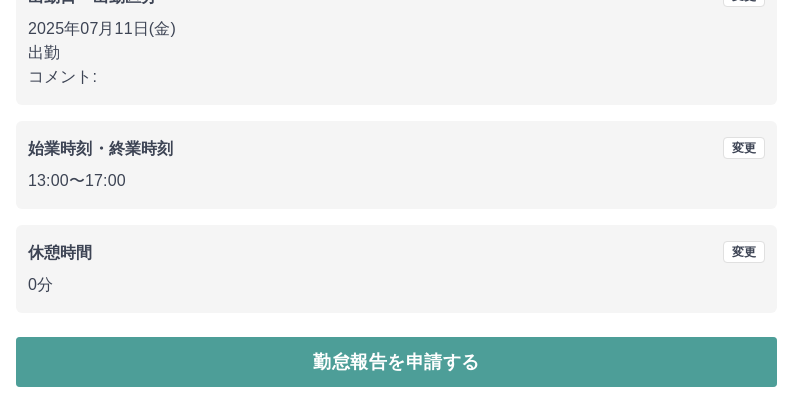 click on "勤怠報告を申請する" at bounding box center [396, 362] 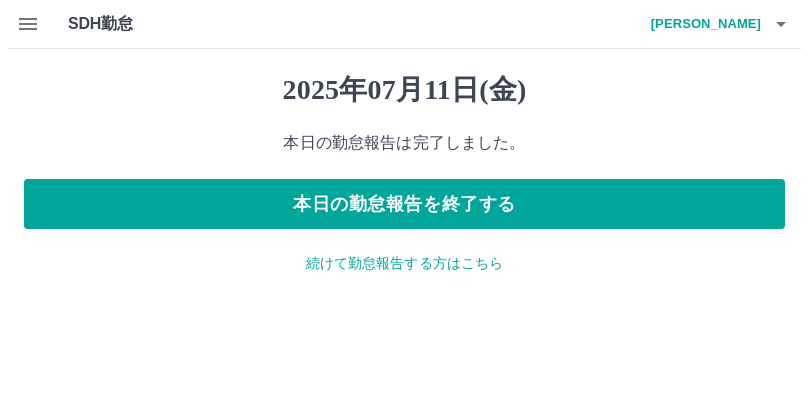 scroll, scrollTop: 0, scrollLeft: 0, axis: both 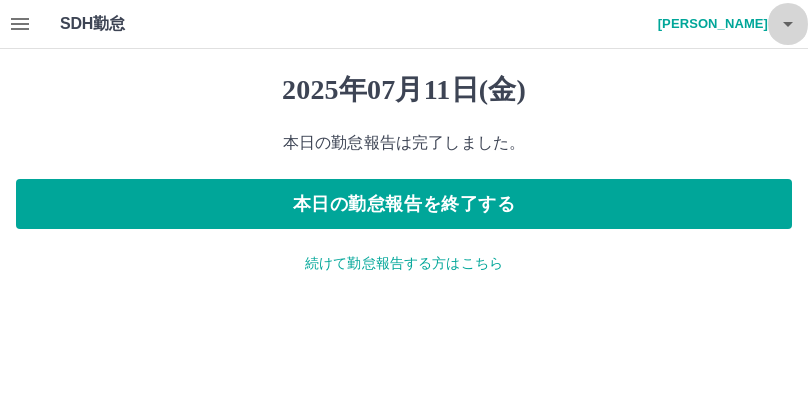 click 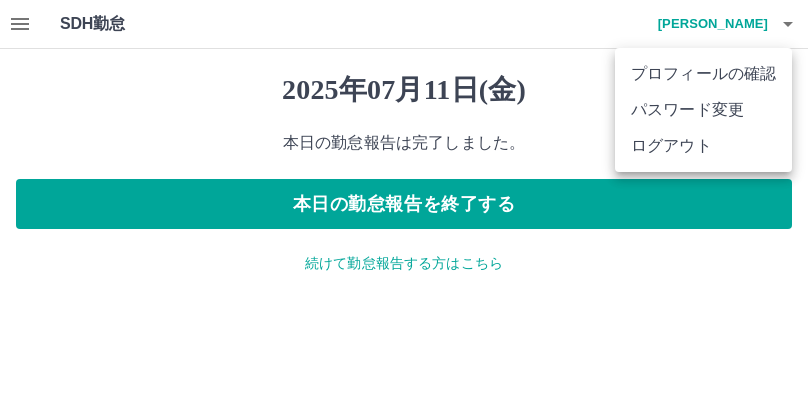click on "ログアウト" at bounding box center (703, 146) 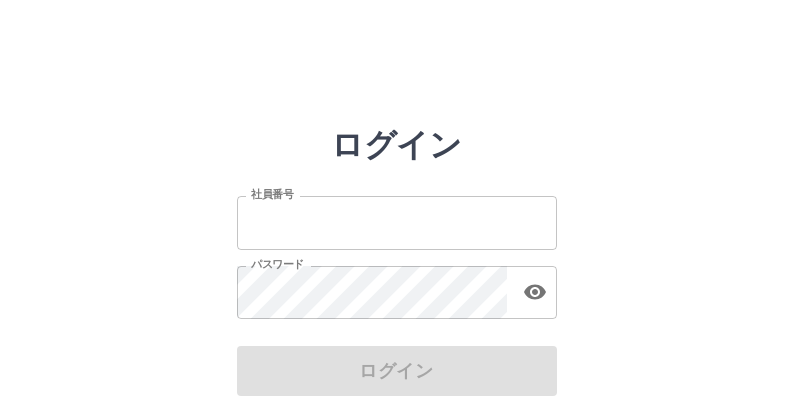 scroll, scrollTop: 0, scrollLeft: 0, axis: both 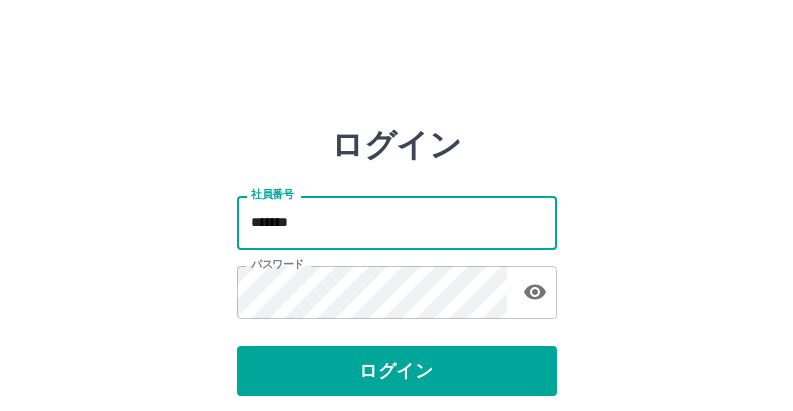 click on "*******" at bounding box center (397, 222) 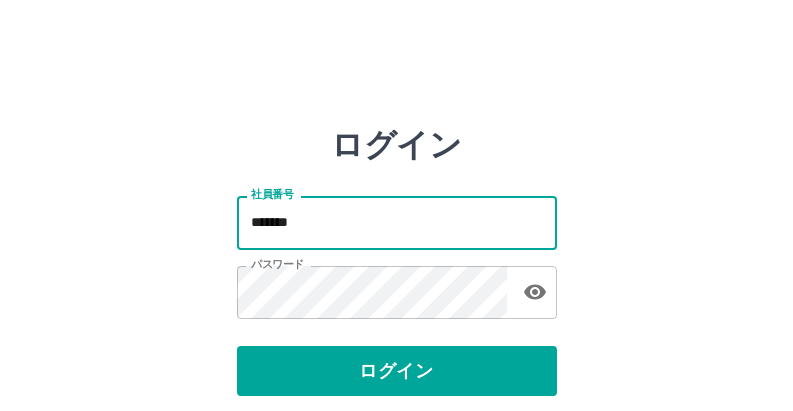 type on "*******" 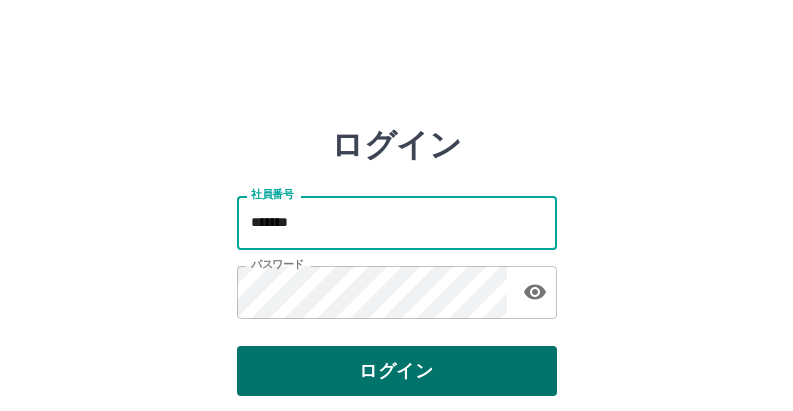 click on "ログイン" at bounding box center (397, 371) 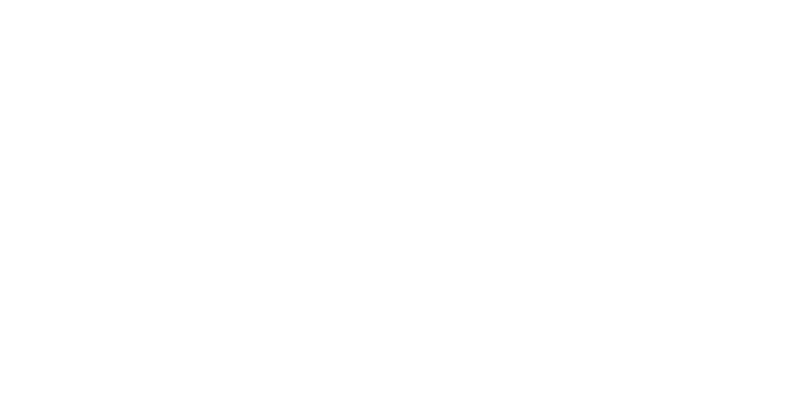 scroll, scrollTop: 0, scrollLeft: 0, axis: both 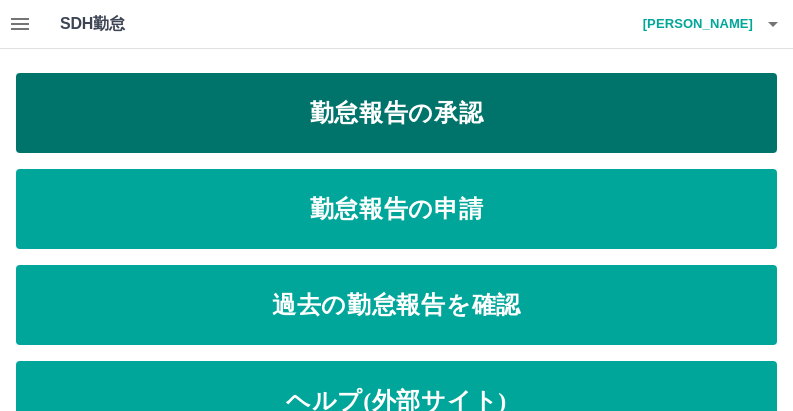 click on "勤怠報告の承認" at bounding box center [396, 113] 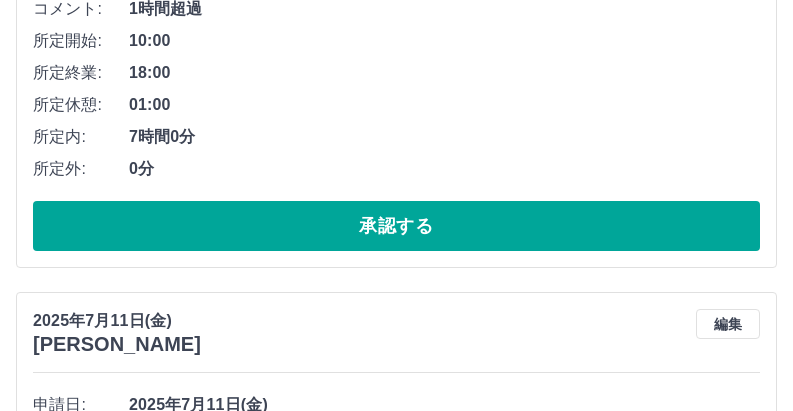scroll, scrollTop: 600, scrollLeft: 0, axis: vertical 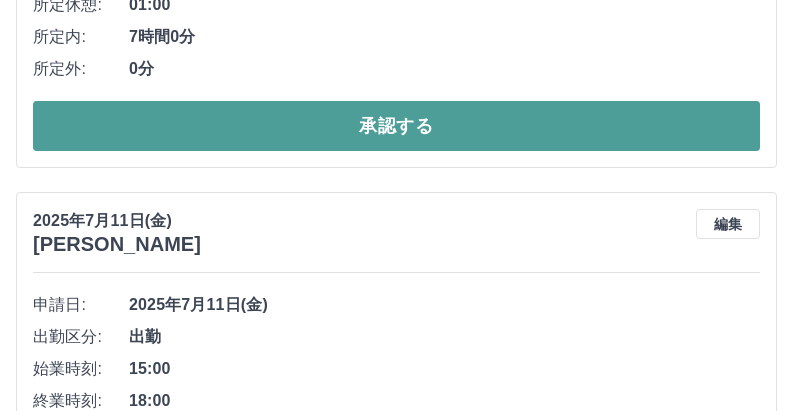 click on "承認する" at bounding box center [396, 126] 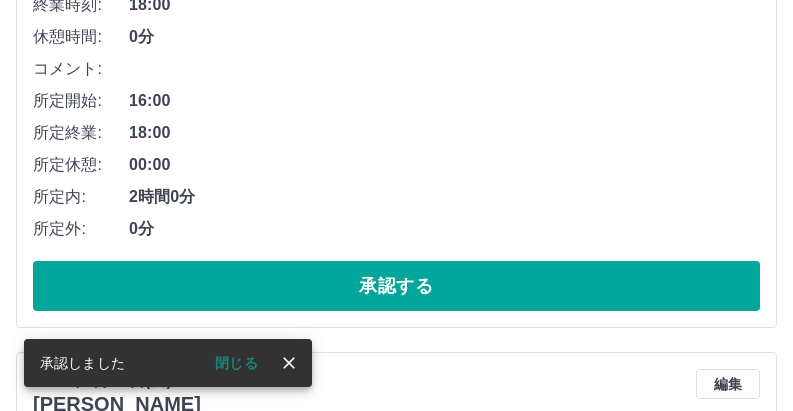scroll, scrollTop: 1044, scrollLeft: 0, axis: vertical 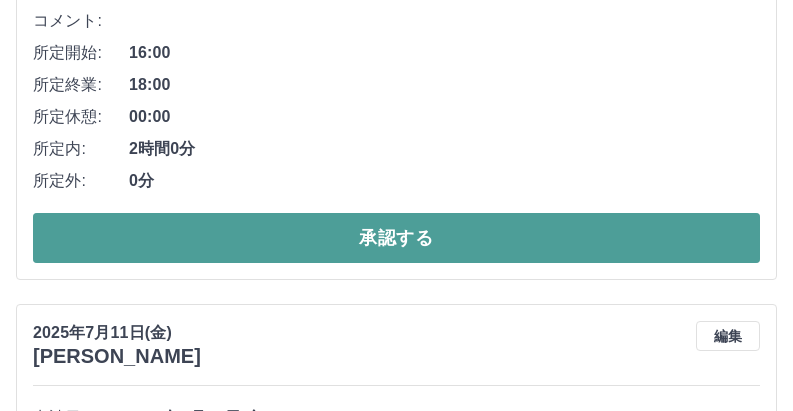click on "承認する" at bounding box center [396, 238] 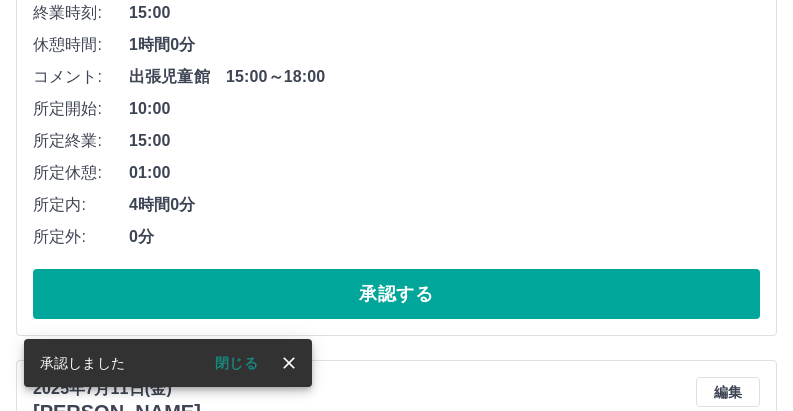 scroll, scrollTop: 1088, scrollLeft: 0, axis: vertical 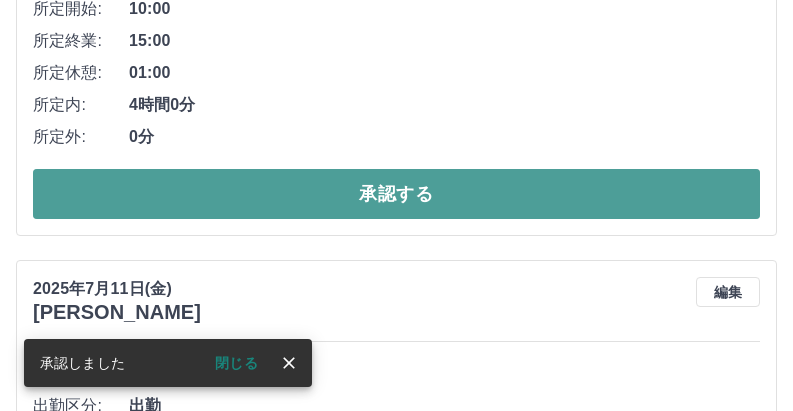 click on "承認する" at bounding box center (396, 194) 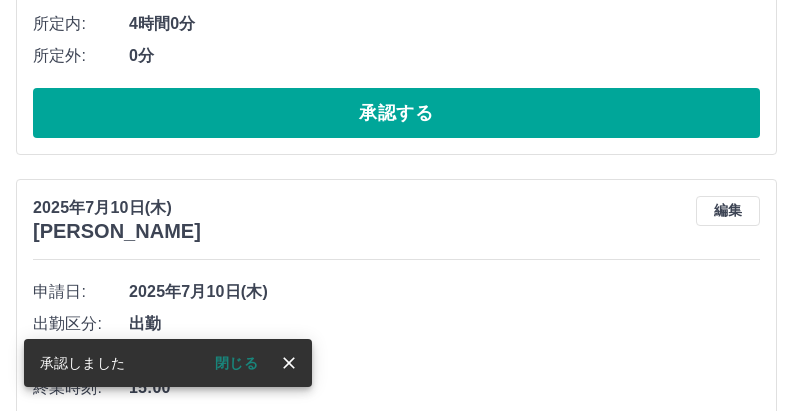 scroll, scrollTop: 1732, scrollLeft: 0, axis: vertical 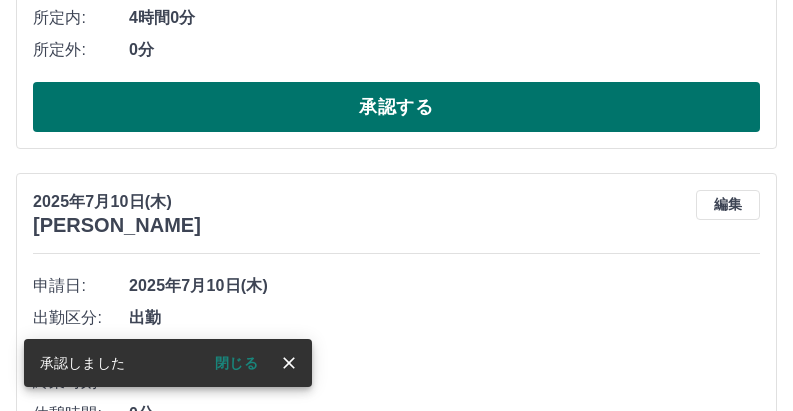 click on "承認する" at bounding box center [396, 107] 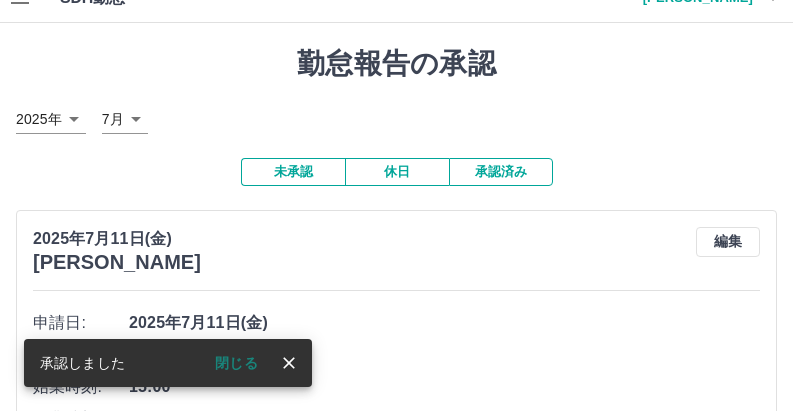 scroll, scrollTop: 0, scrollLeft: 0, axis: both 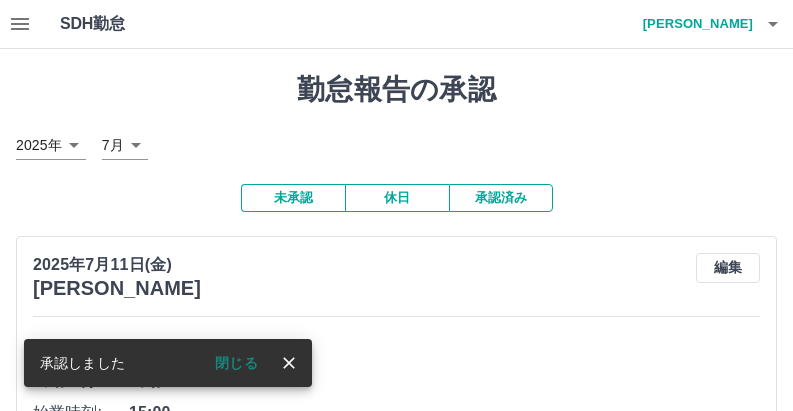 click on "承認済み" at bounding box center (501, 198) 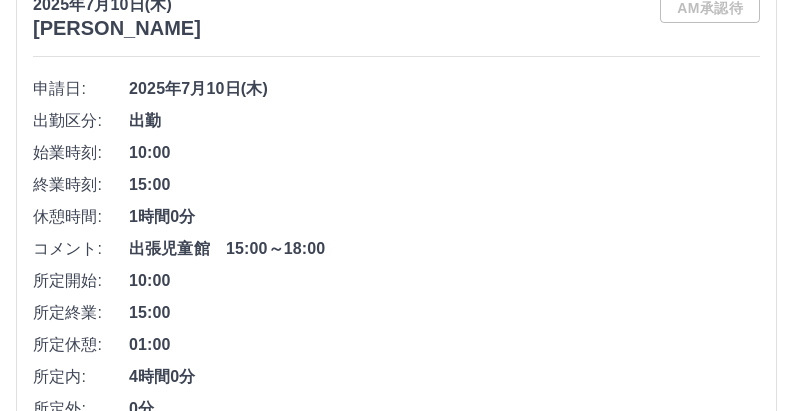 scroll, scrollTop: 2300, scrollLeft: 0, axis: vertical 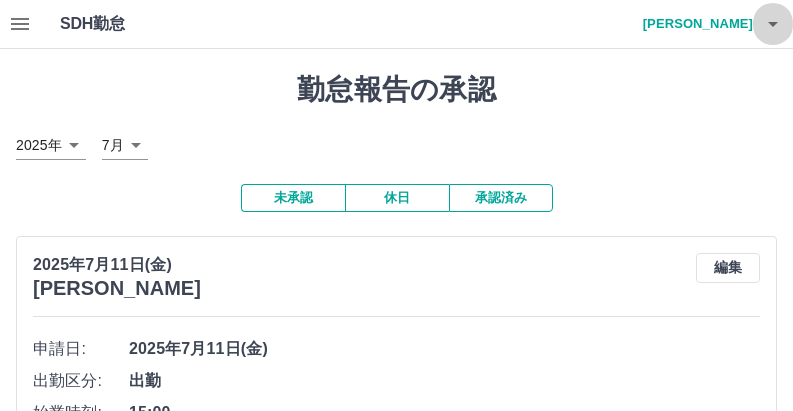 click 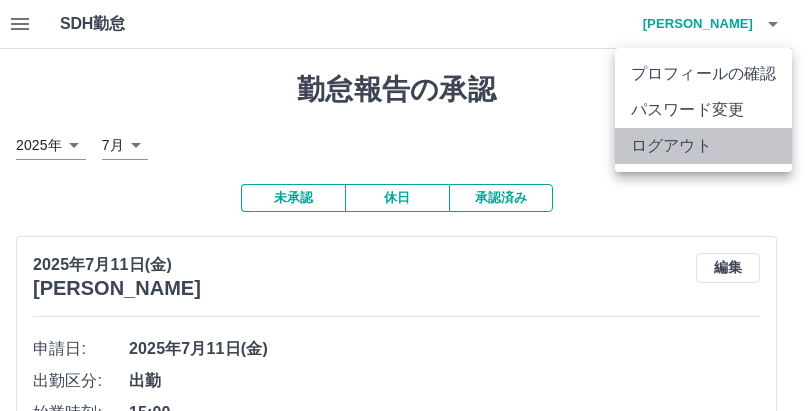 click on "ログアウト" at bounding box center (703, 146) 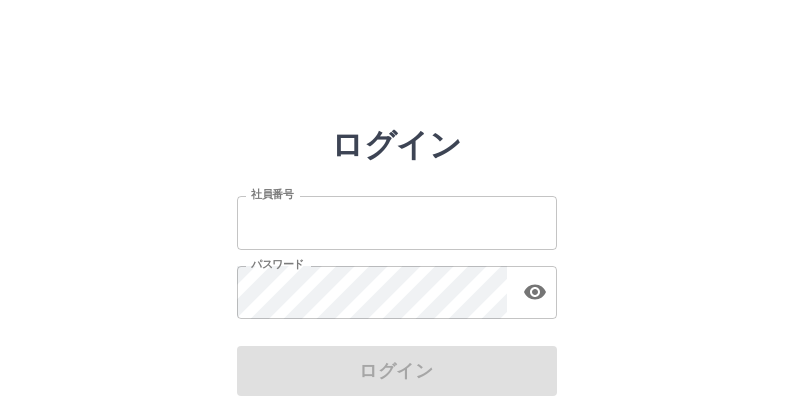 scroll, scrollTop: 0, scrollLeft: 0, axis: both 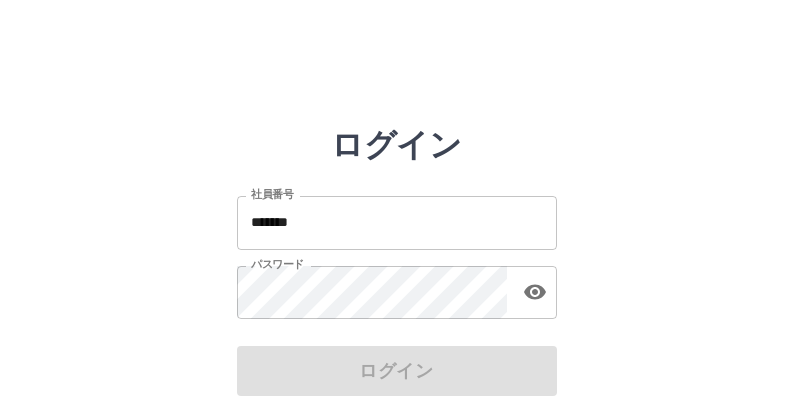 click on "ログイン 社員番号 ******* 社員番号 パスワード パスワード ログイン ヘルプページはこちら ※操作マニュアルや最新の情報 （不具合、改善等）を公開しています" at bounding box center [396, 286] 